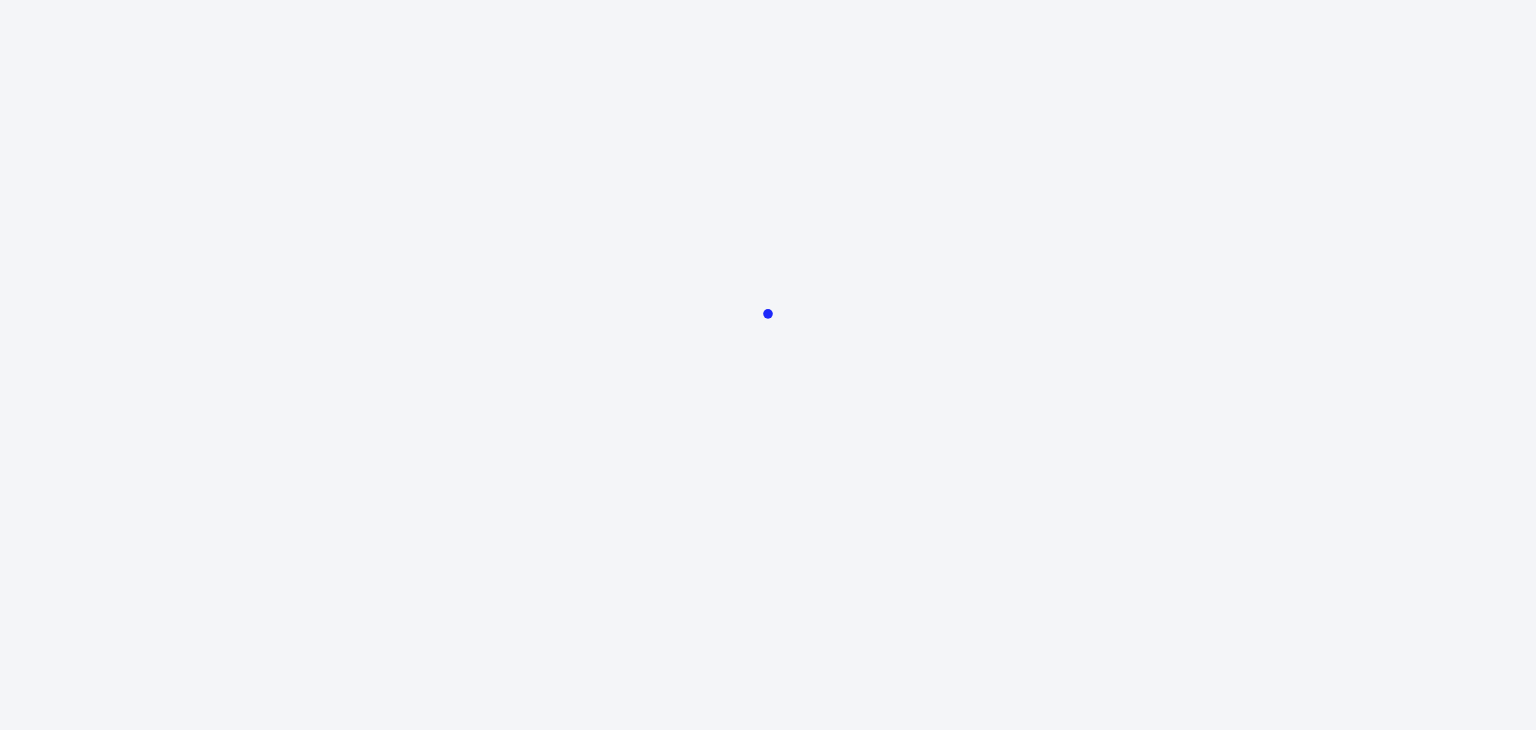 scroll, scrollTop: 0, scrollLeft: 0, axis: both 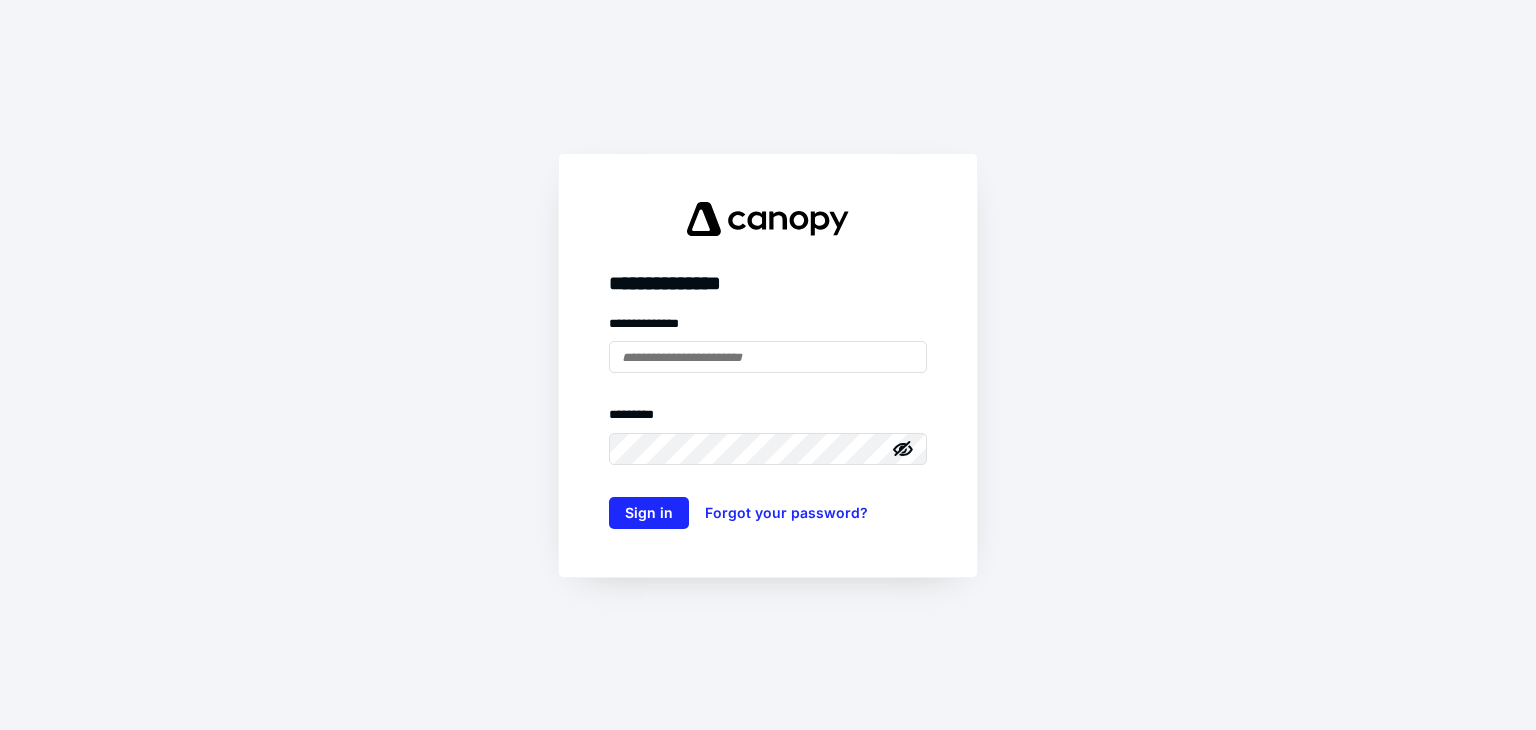 type on "**********" 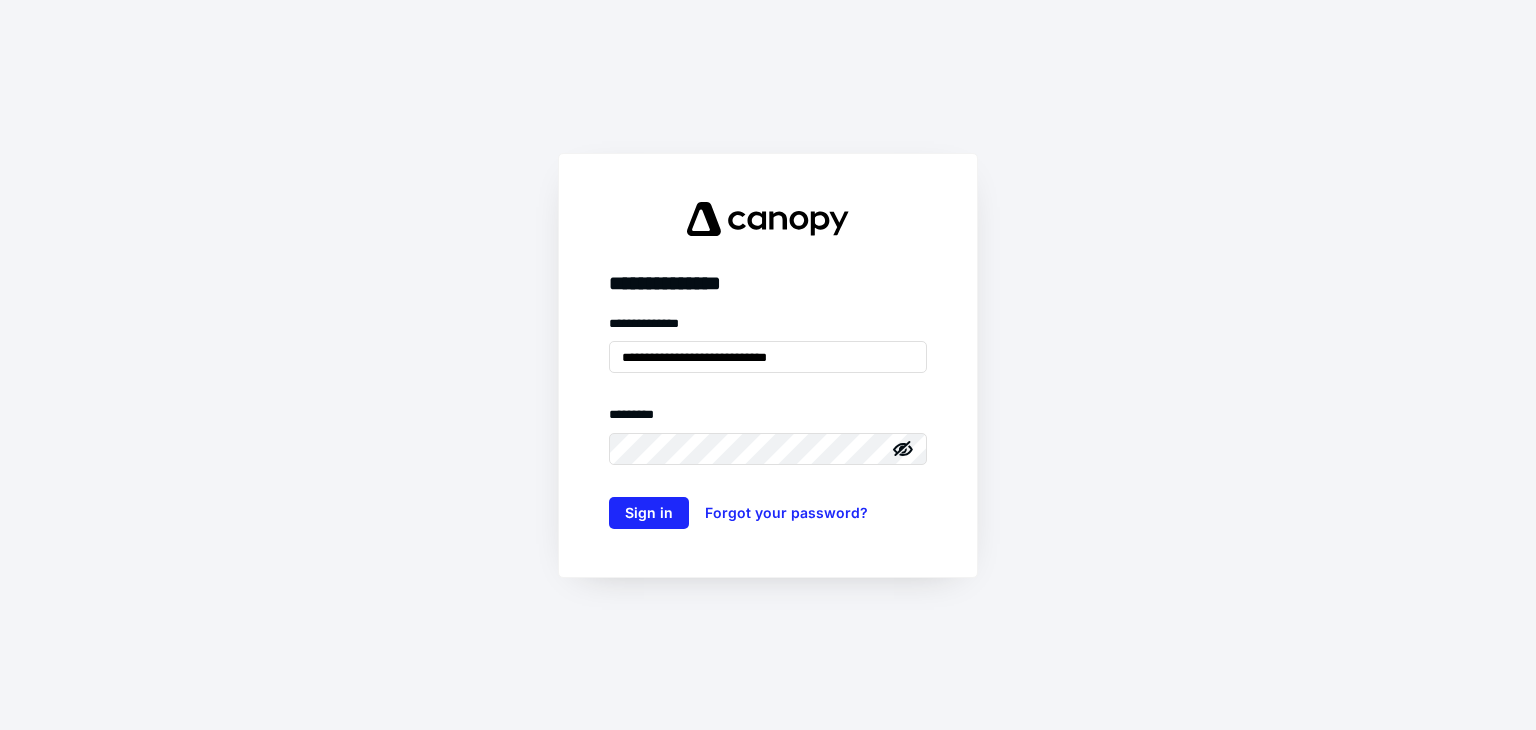 click on "**********" at bounding box center [768, 365] 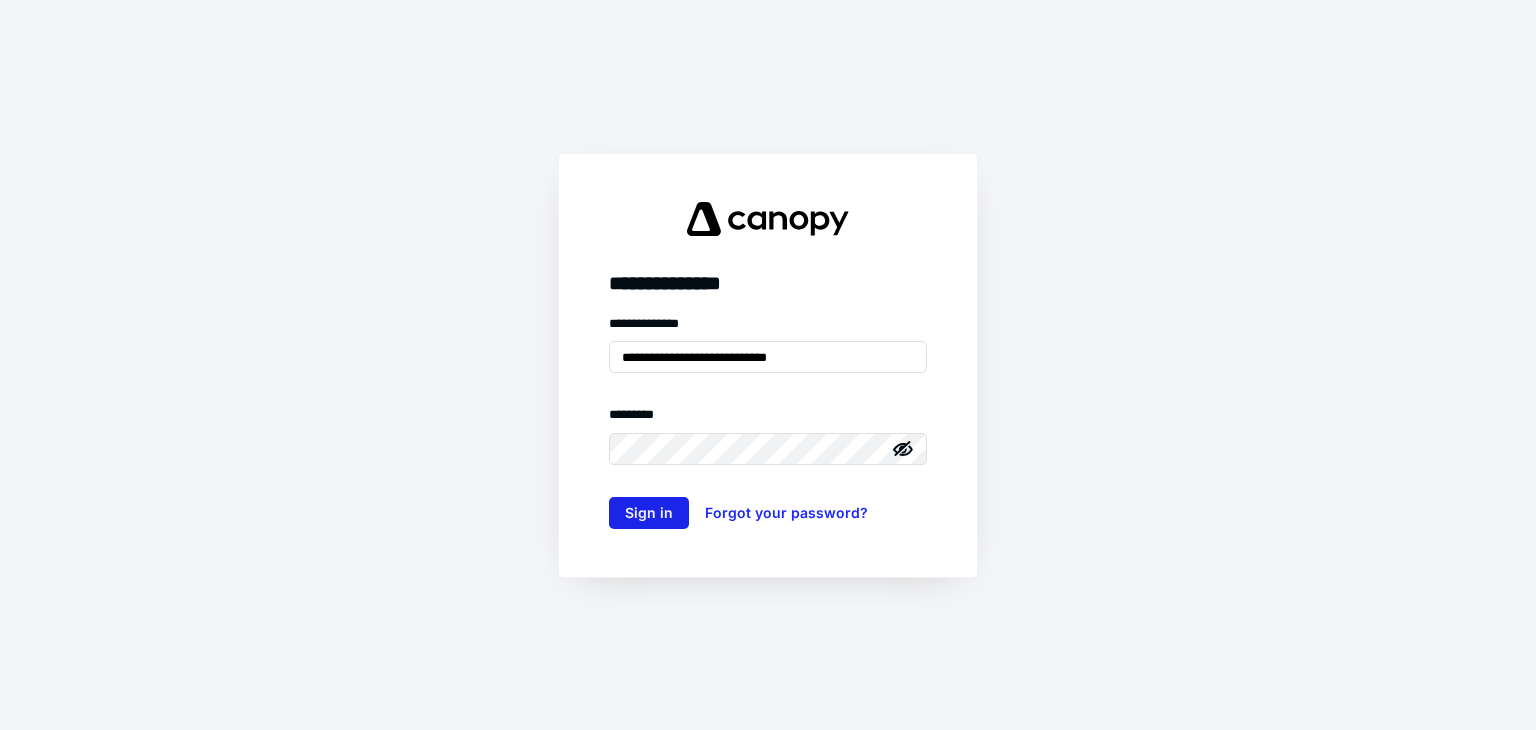 click on "Sign in" at bounding box center [649, 513] 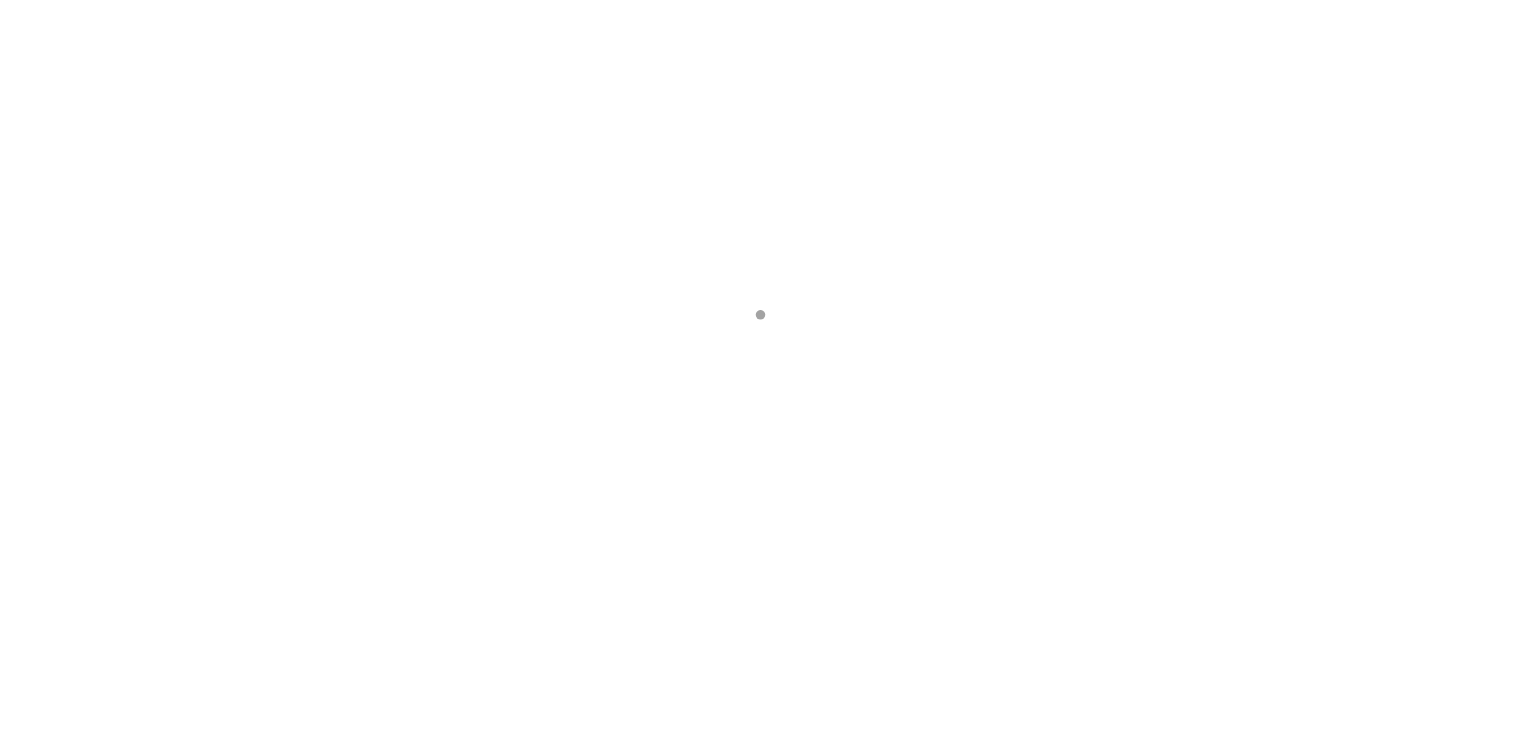 scroll, scrollTop: 0, scrollLeft: 0, axis: both 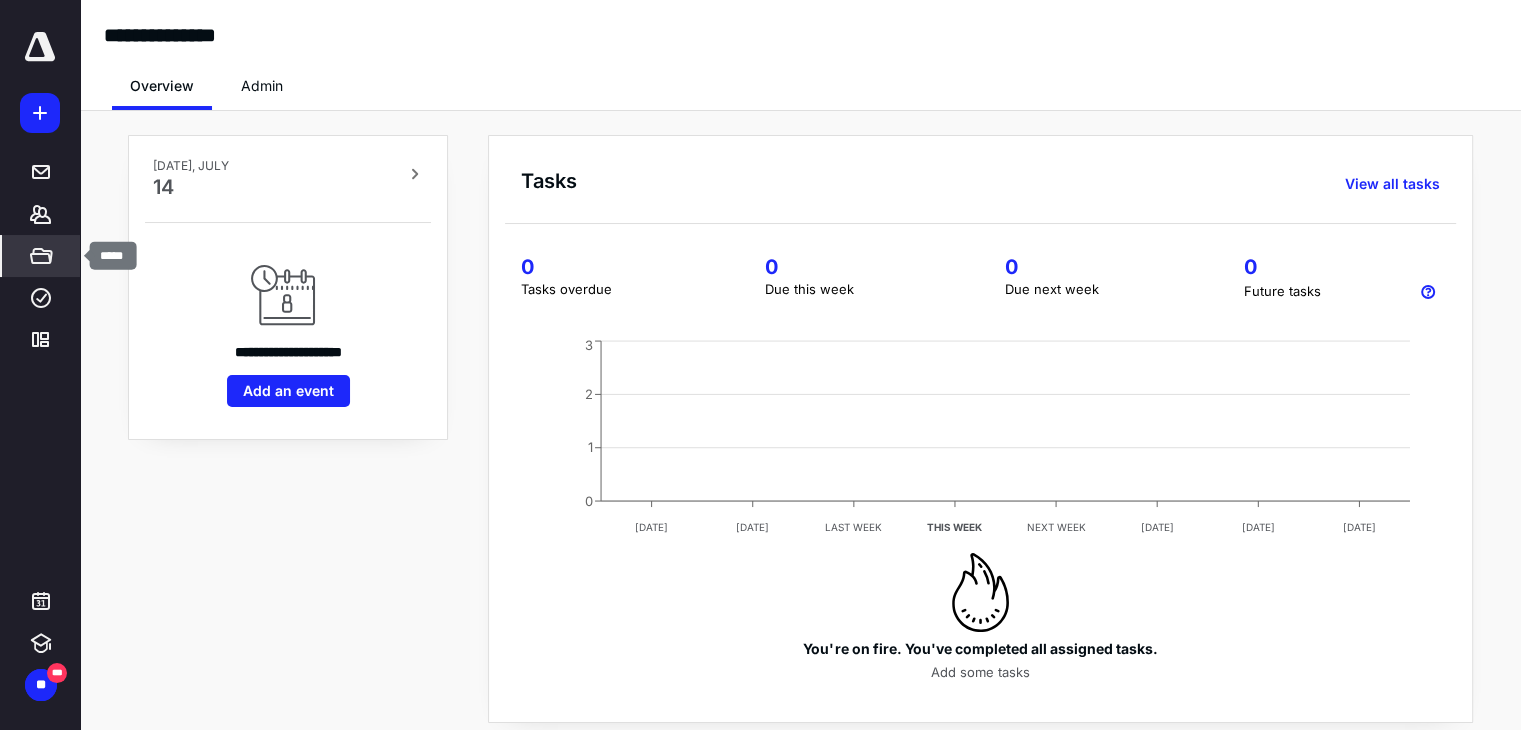 click on "*****" at bounding box center (41, 256) 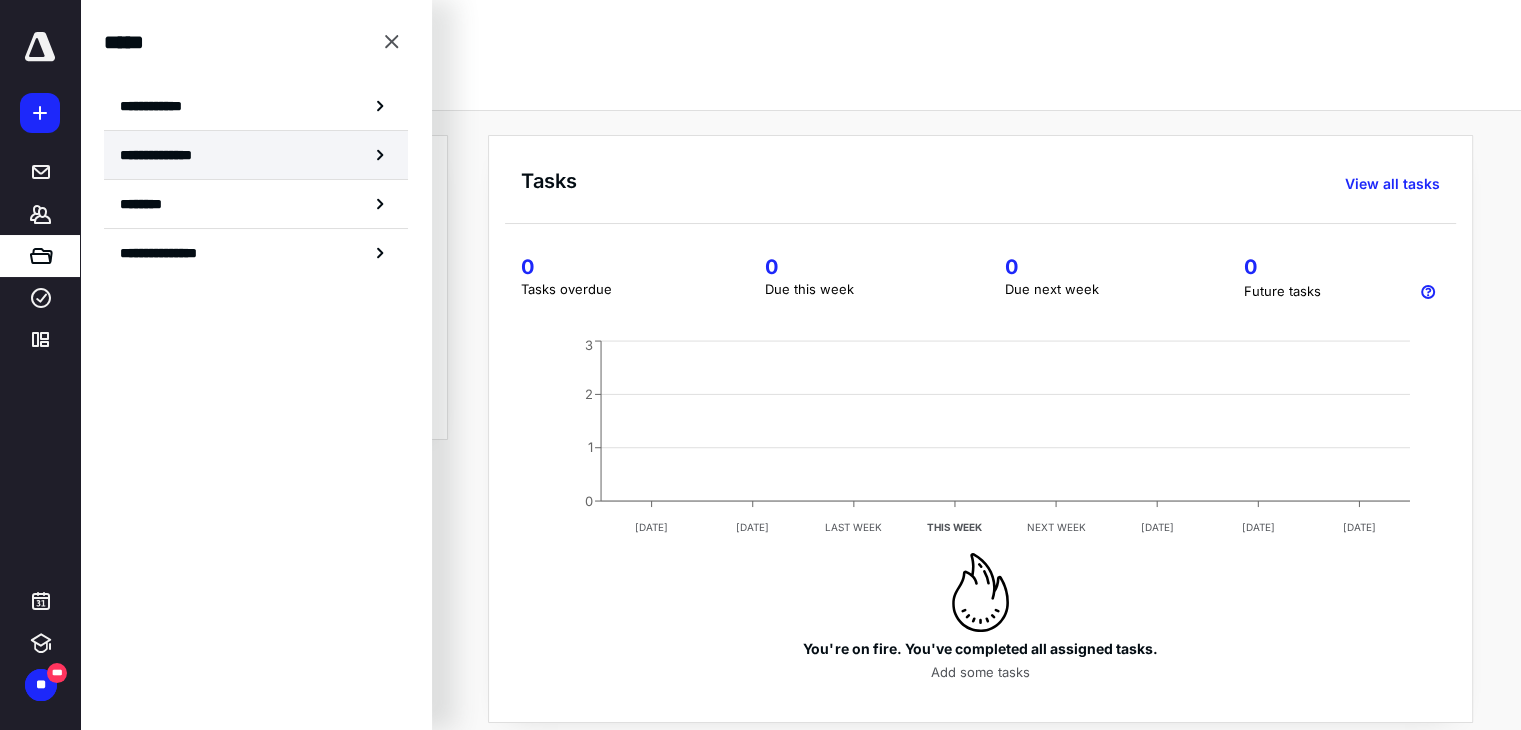 click on "**********" at bounding box center (163, 155) 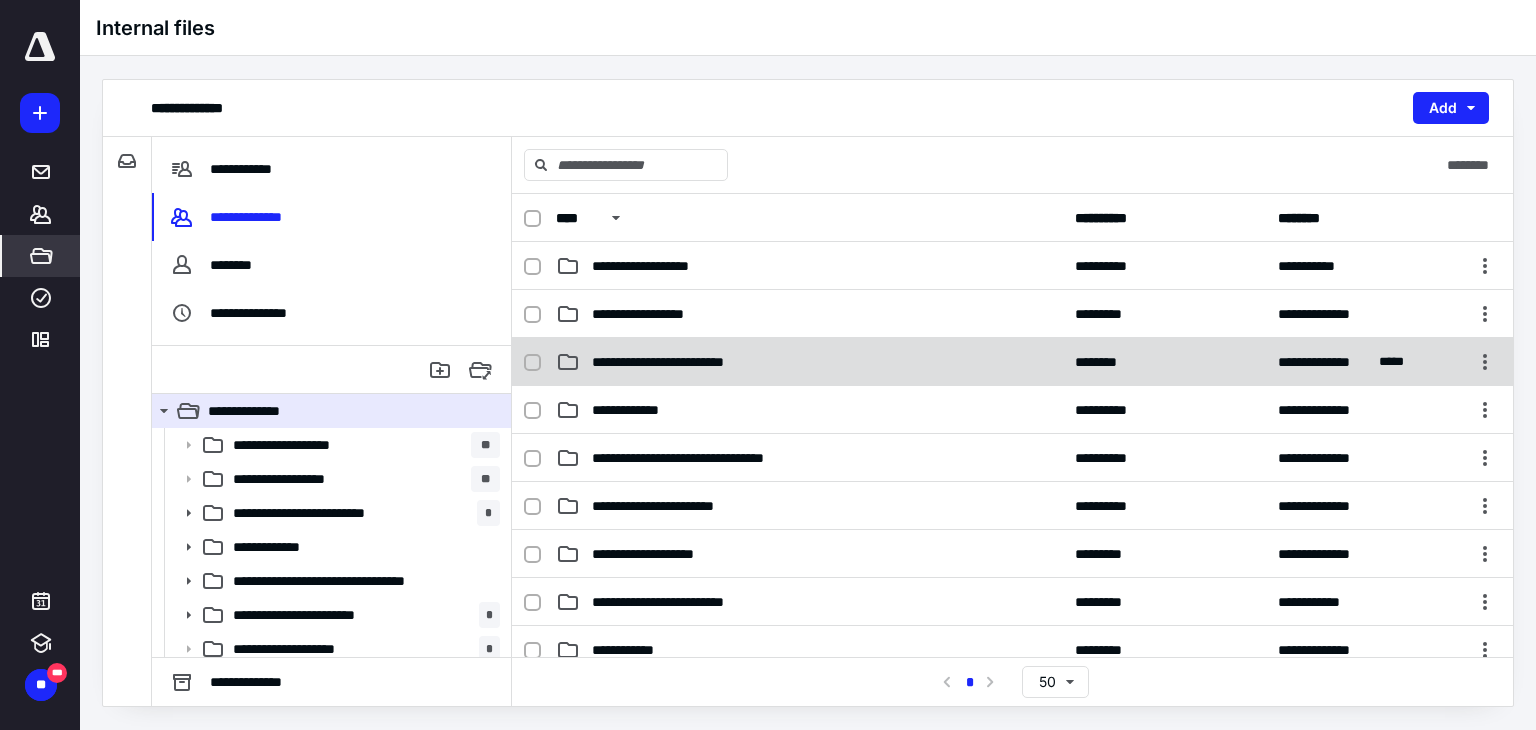 scroll, scrollTop: 100, scrollLeft: 0, axis: vertical 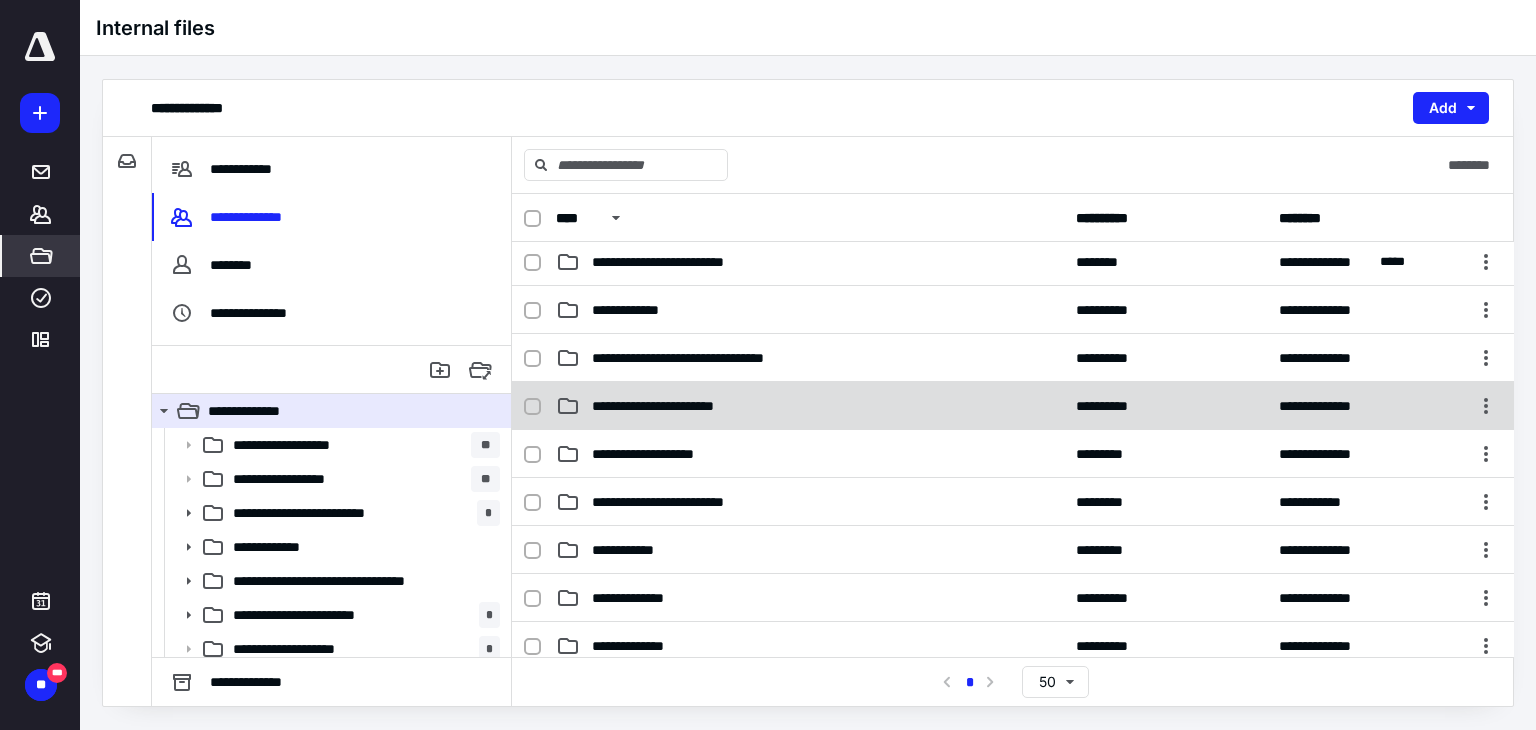 click on "**********" at bounding box center [680, 406] 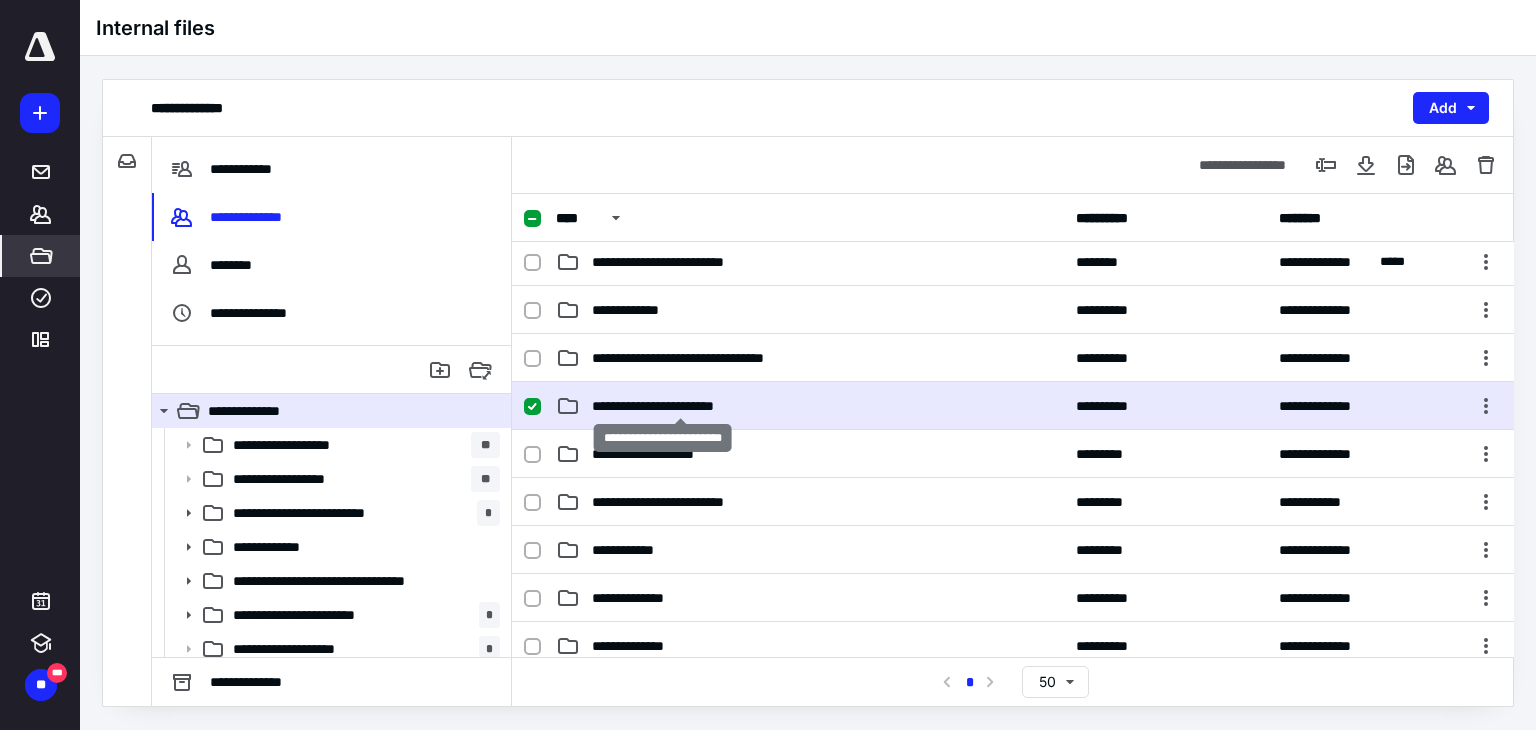 checkbox on "true" 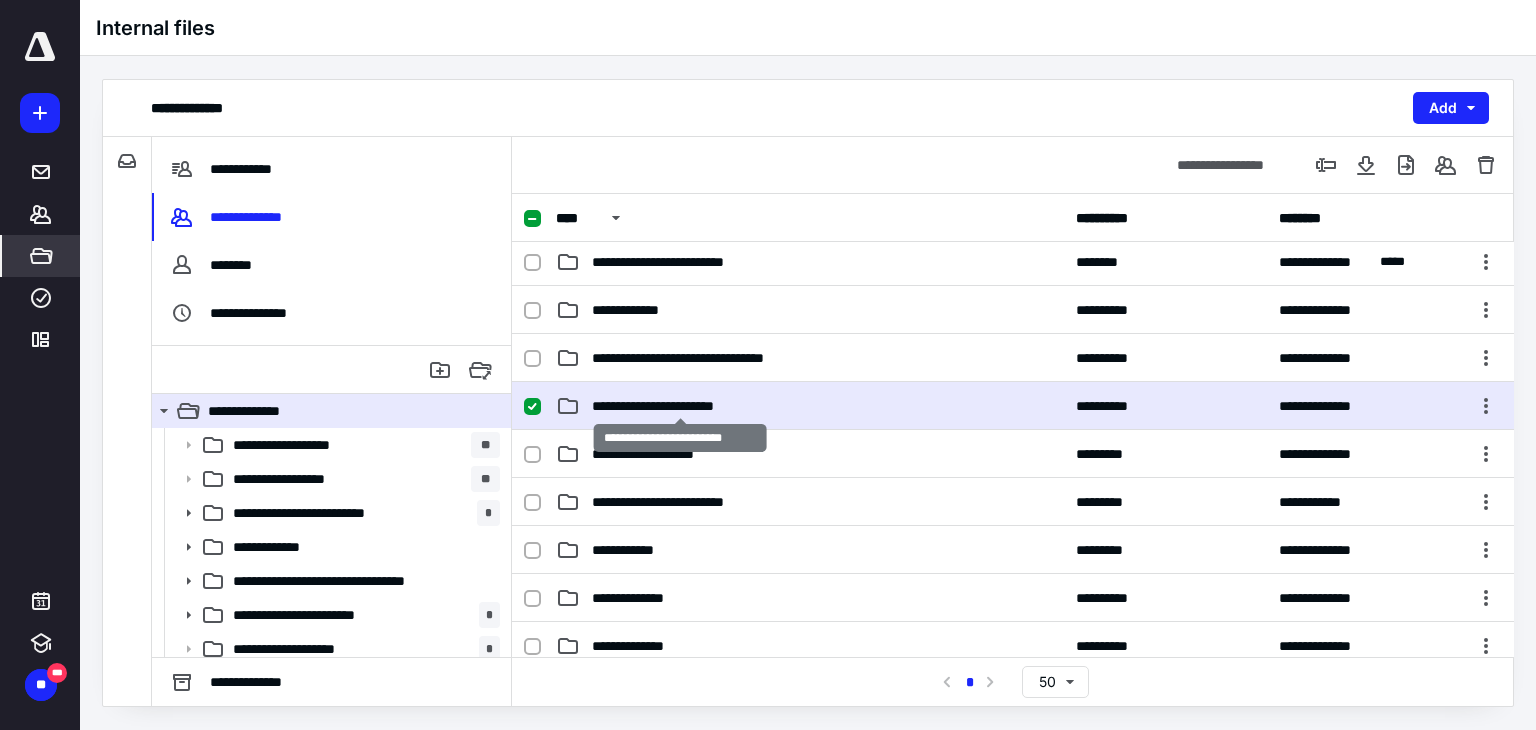 click on "**********" at bounding box center [680, 406] 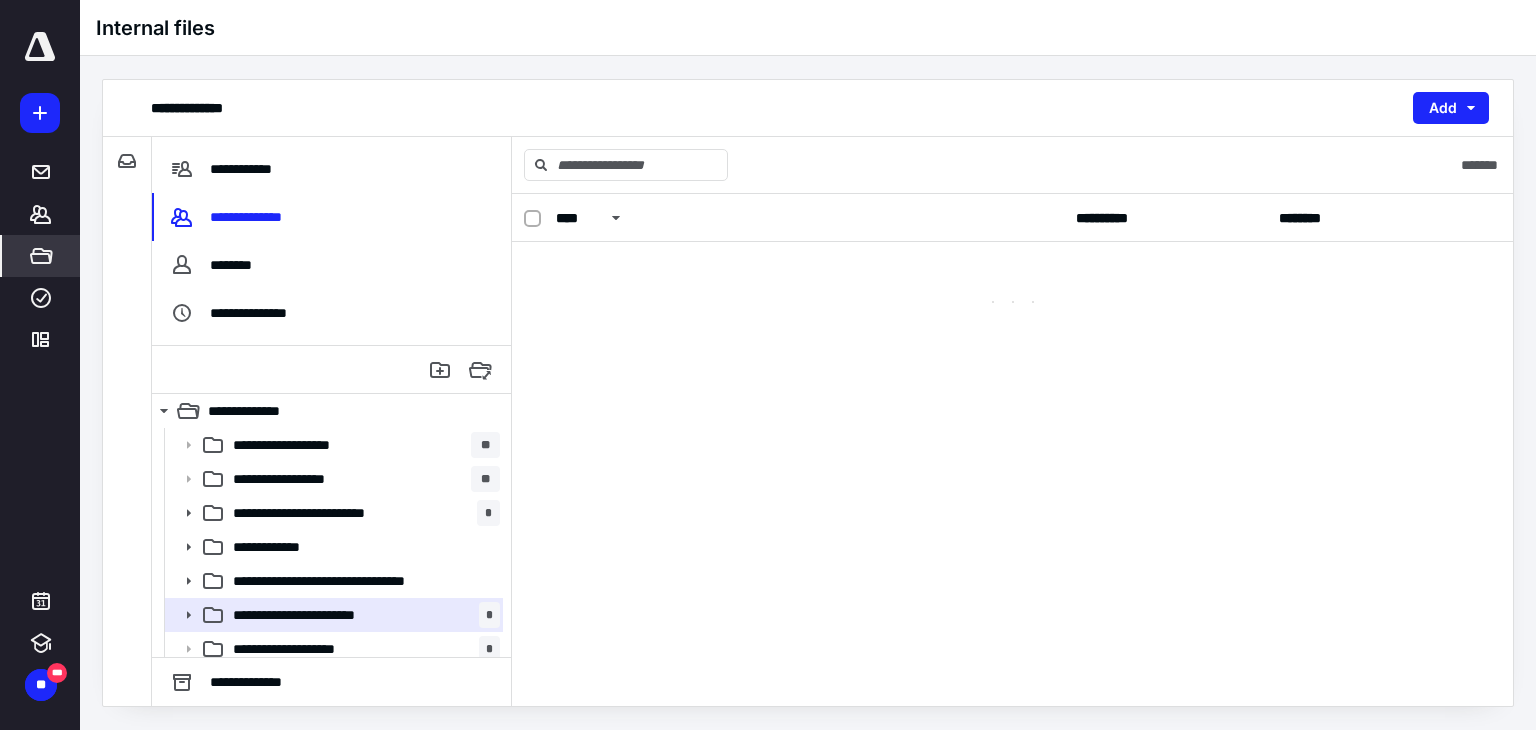 scroll, scrollTop: 0, scrollLeft: 0, axis: both 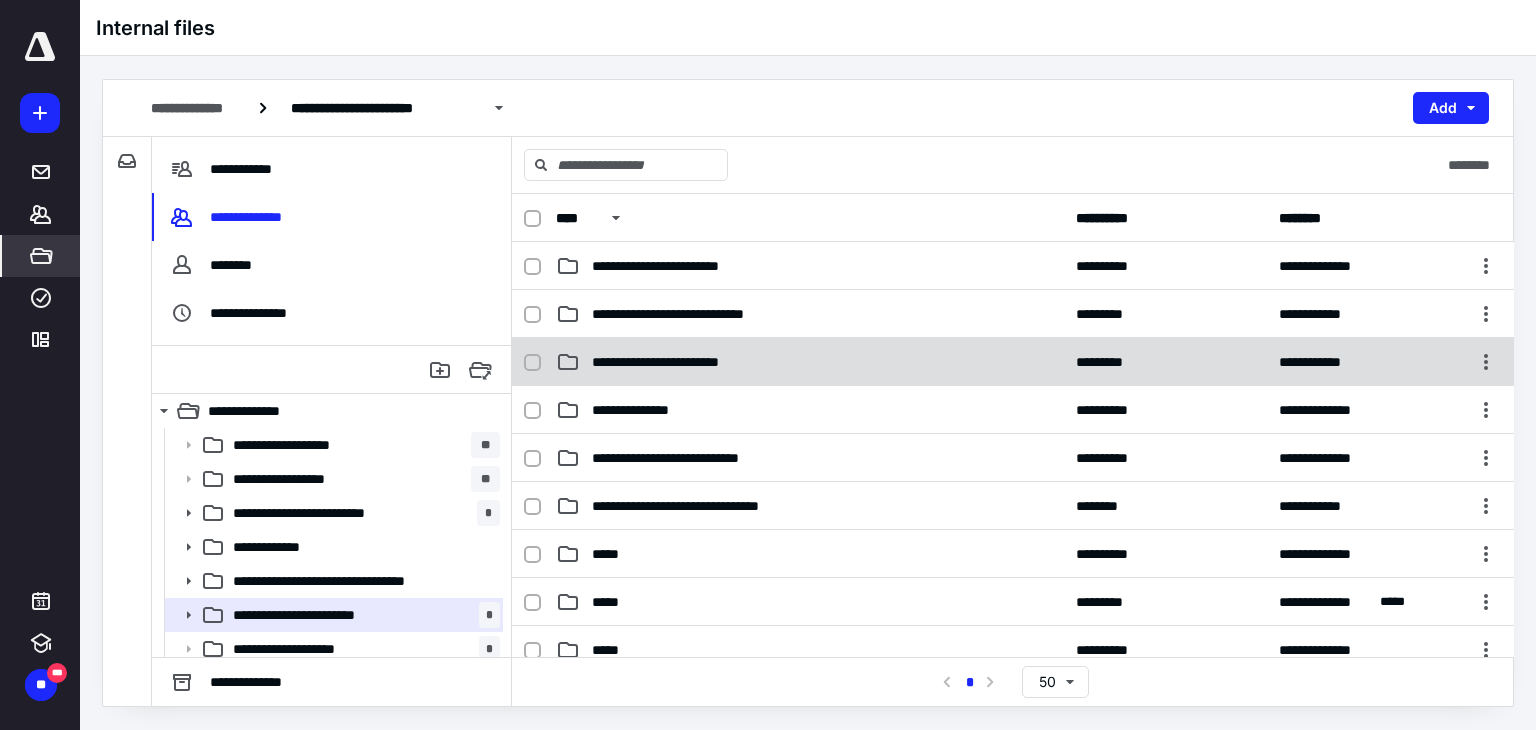 click on "**********" at bounding box center [1013, 362] 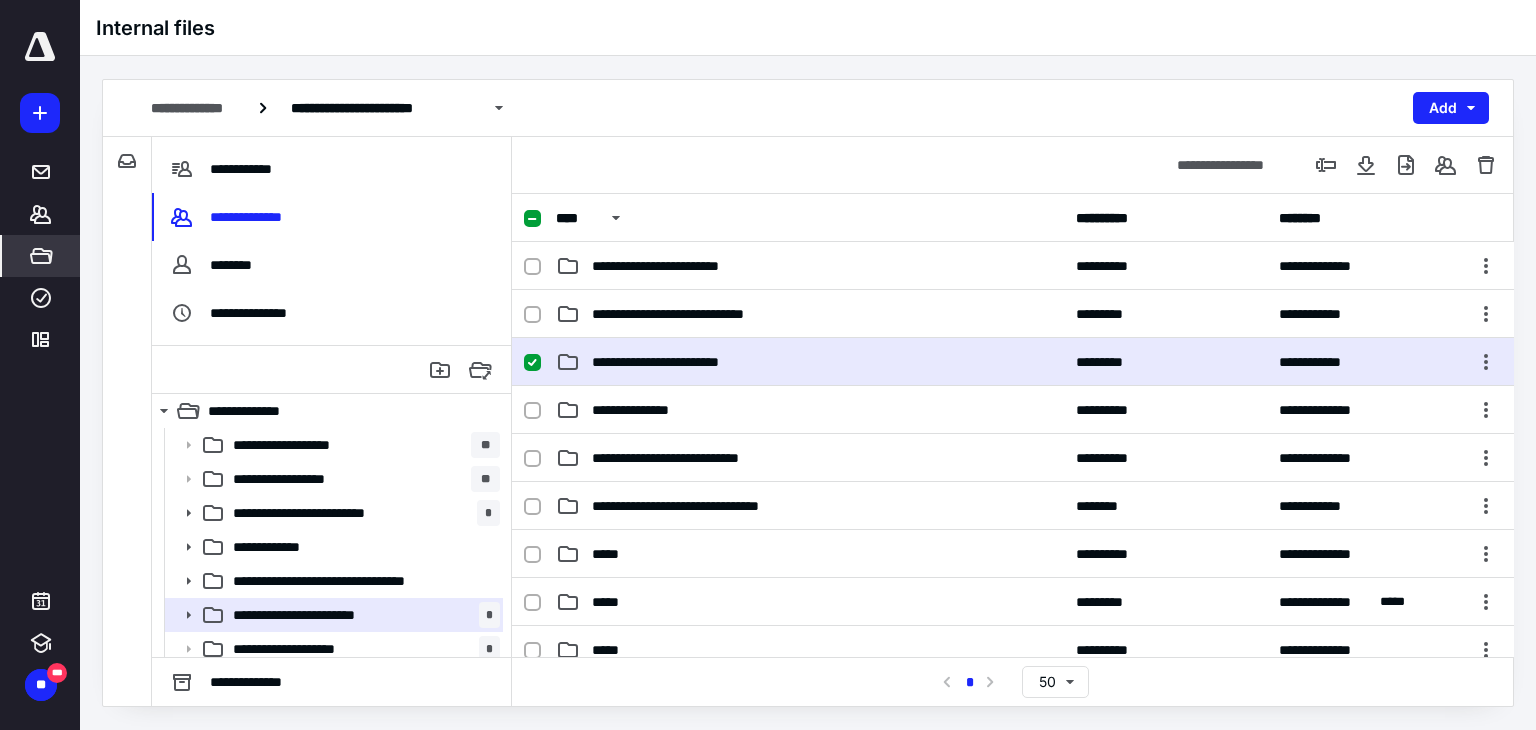 click on "**********" at bounding box center (1013, 362) 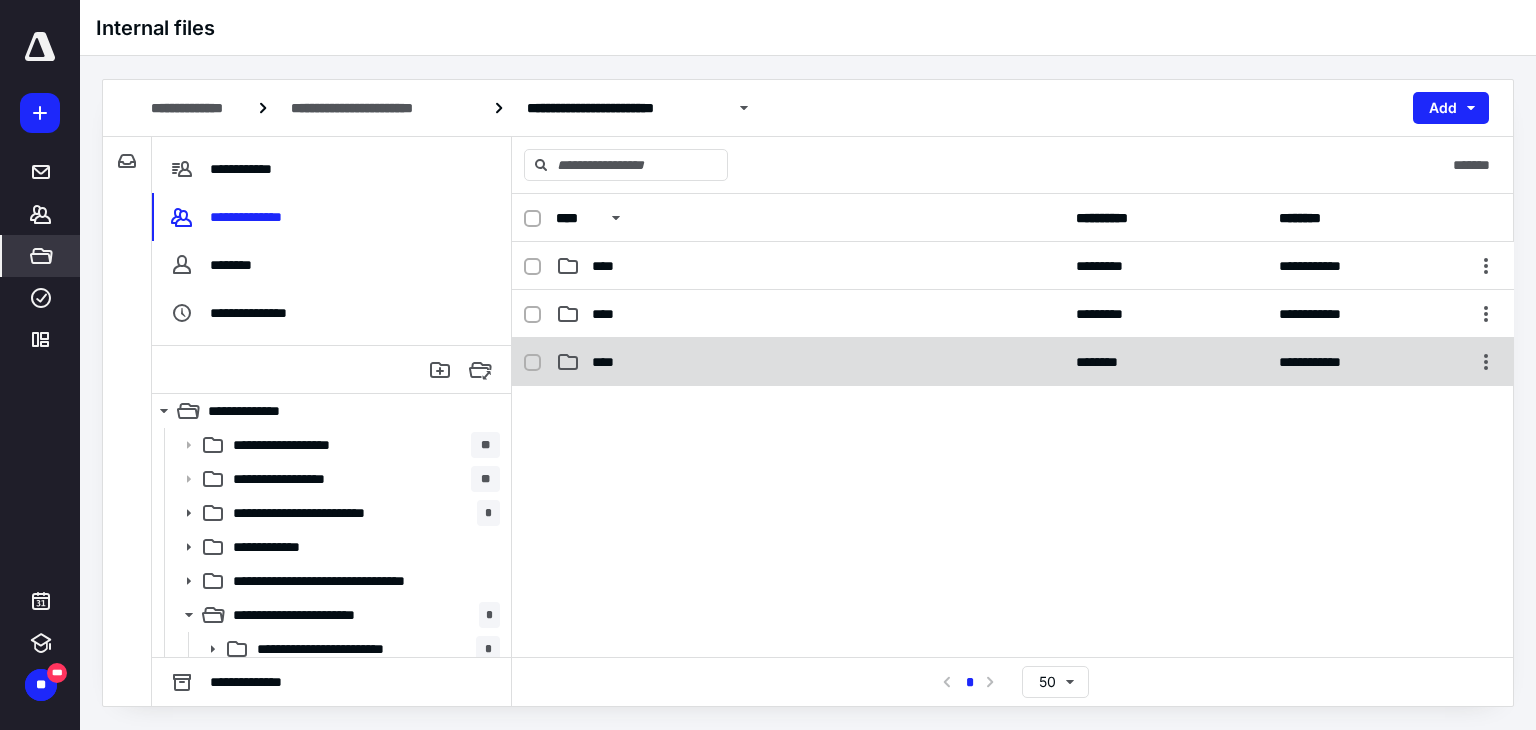 click on "****" at bounding box center (810, 362) 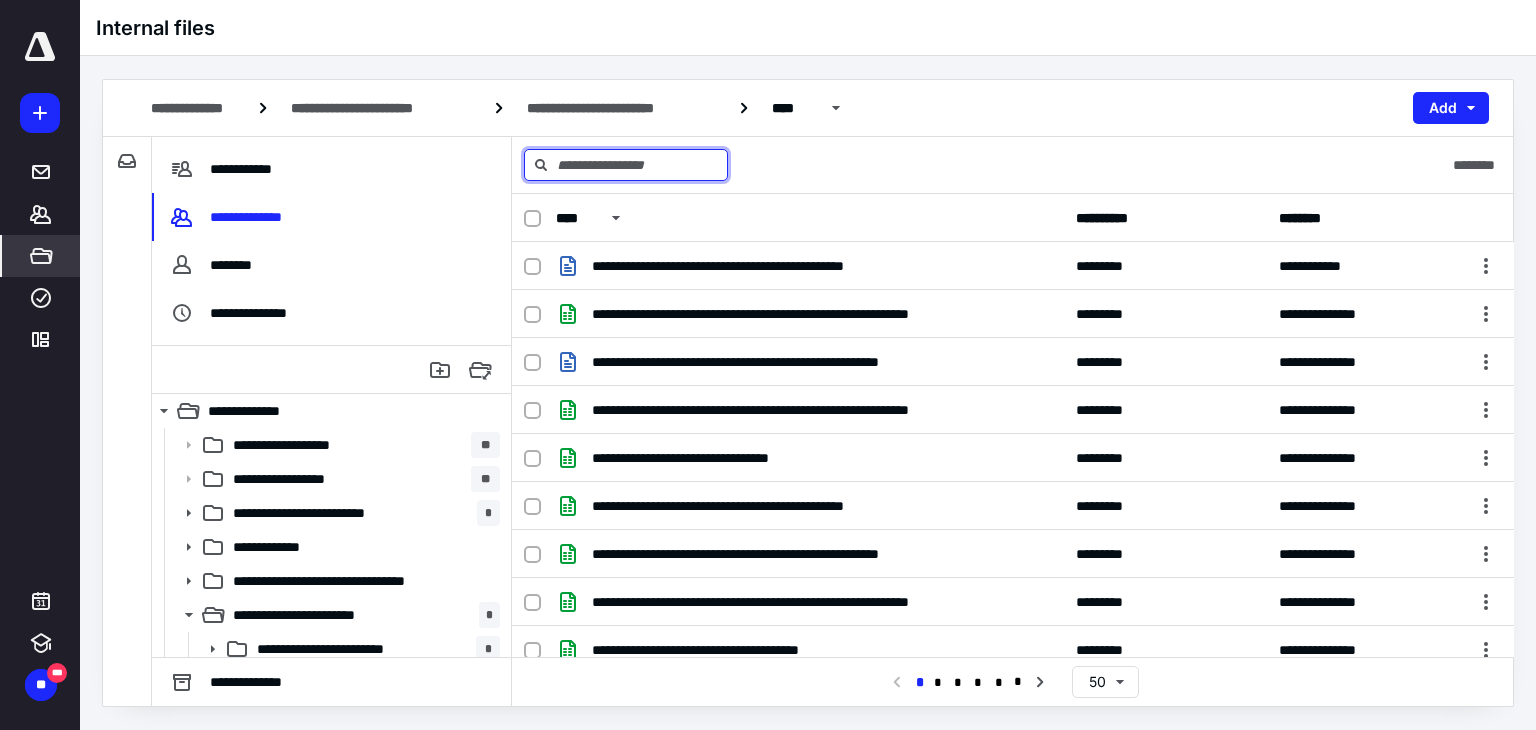 click at bounding box center (626, 165) 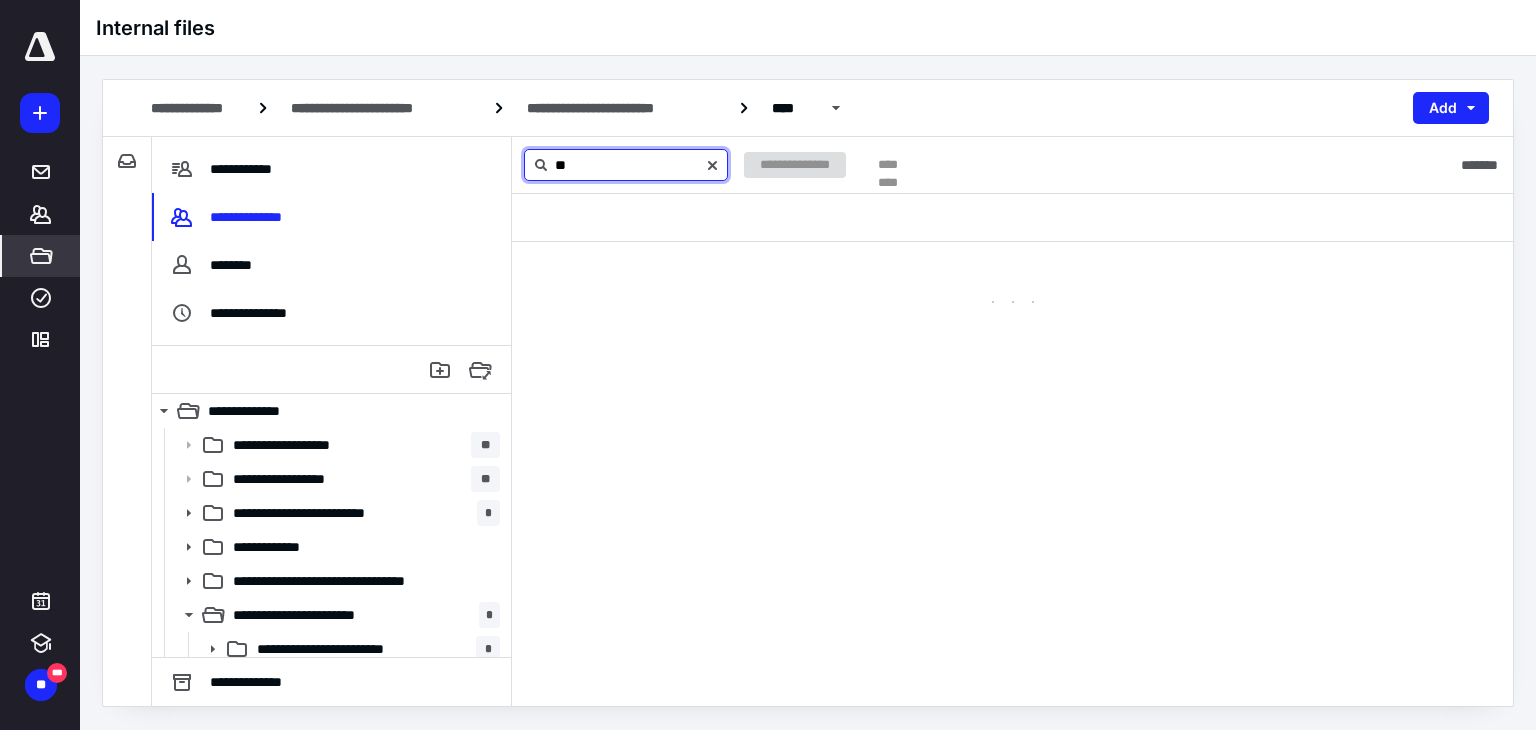 type on "*" 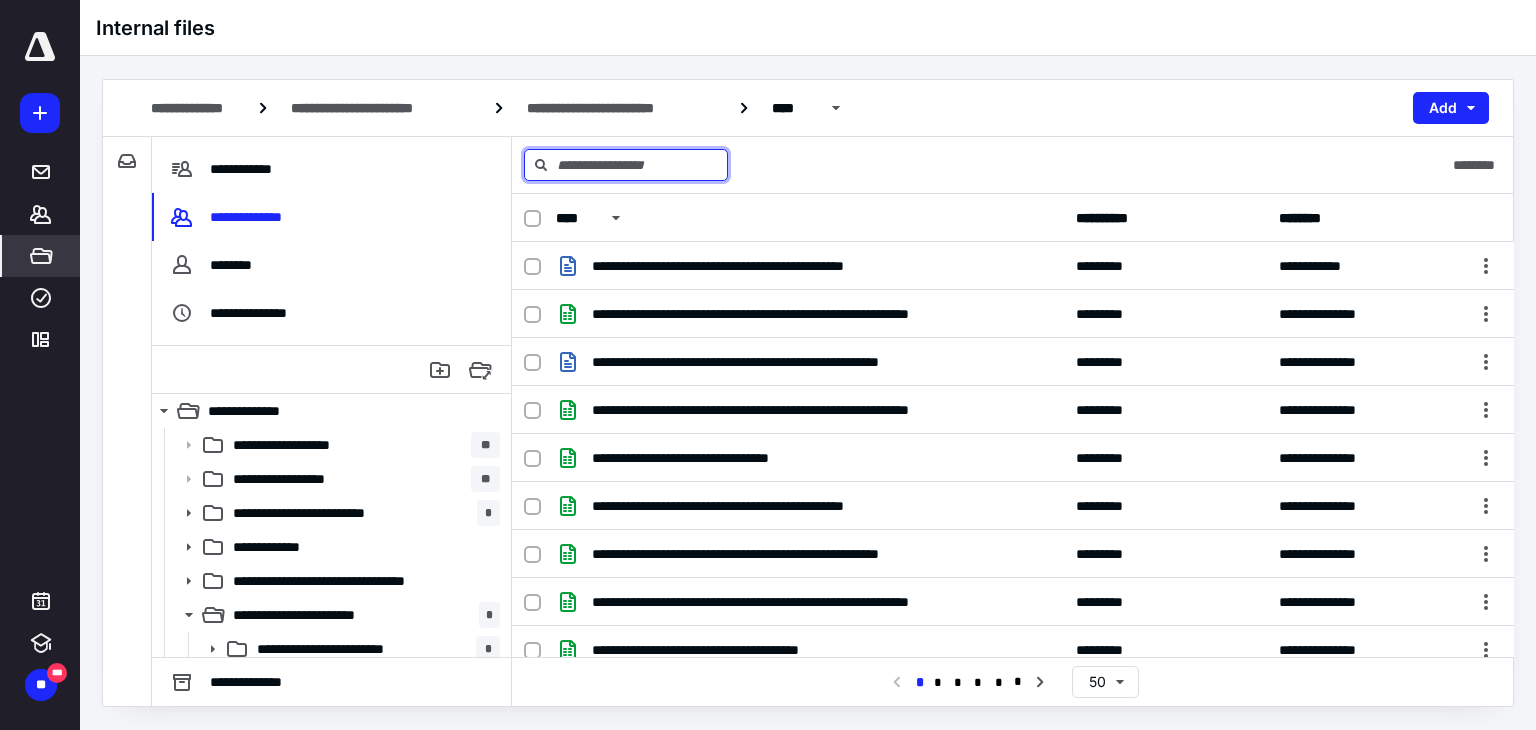 type on "*" 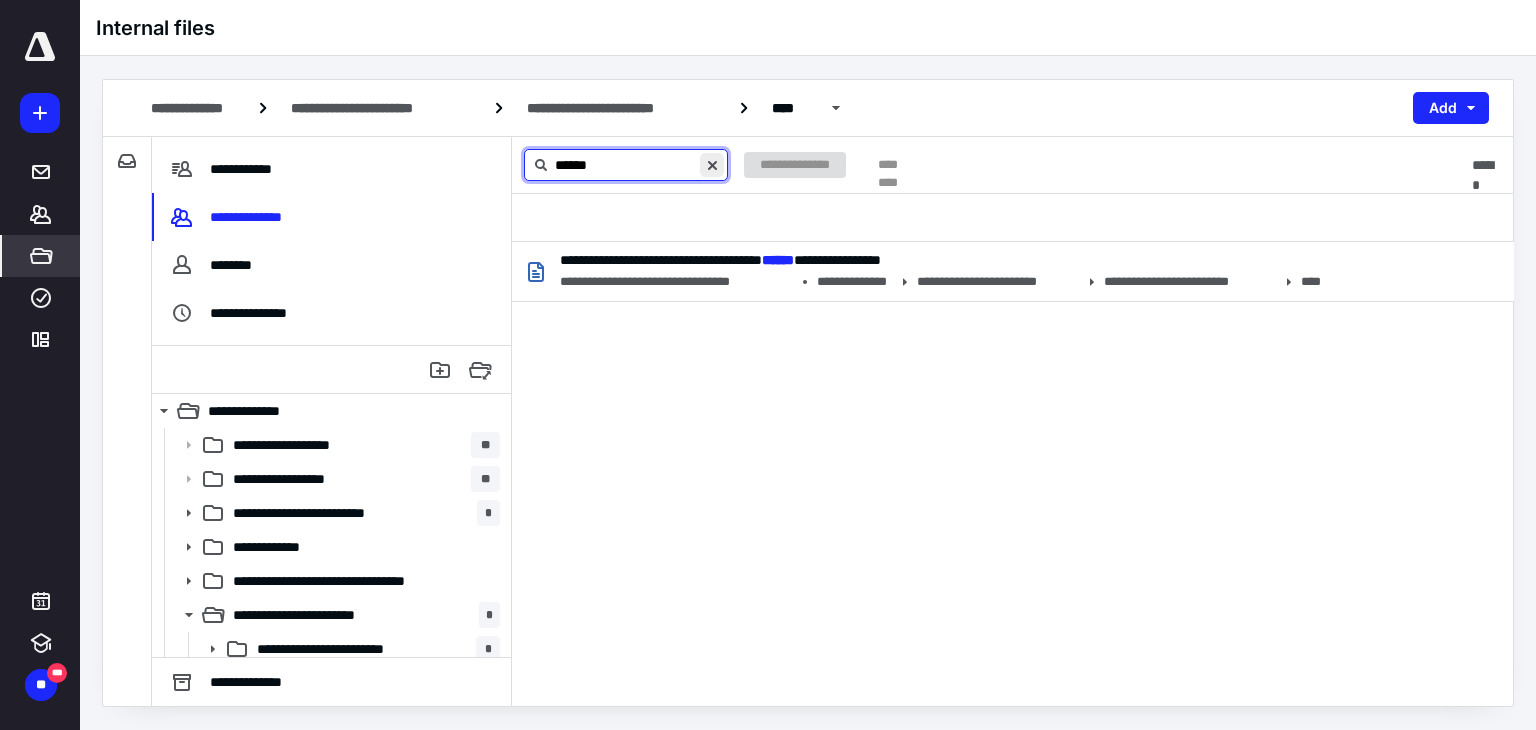 type on "******" 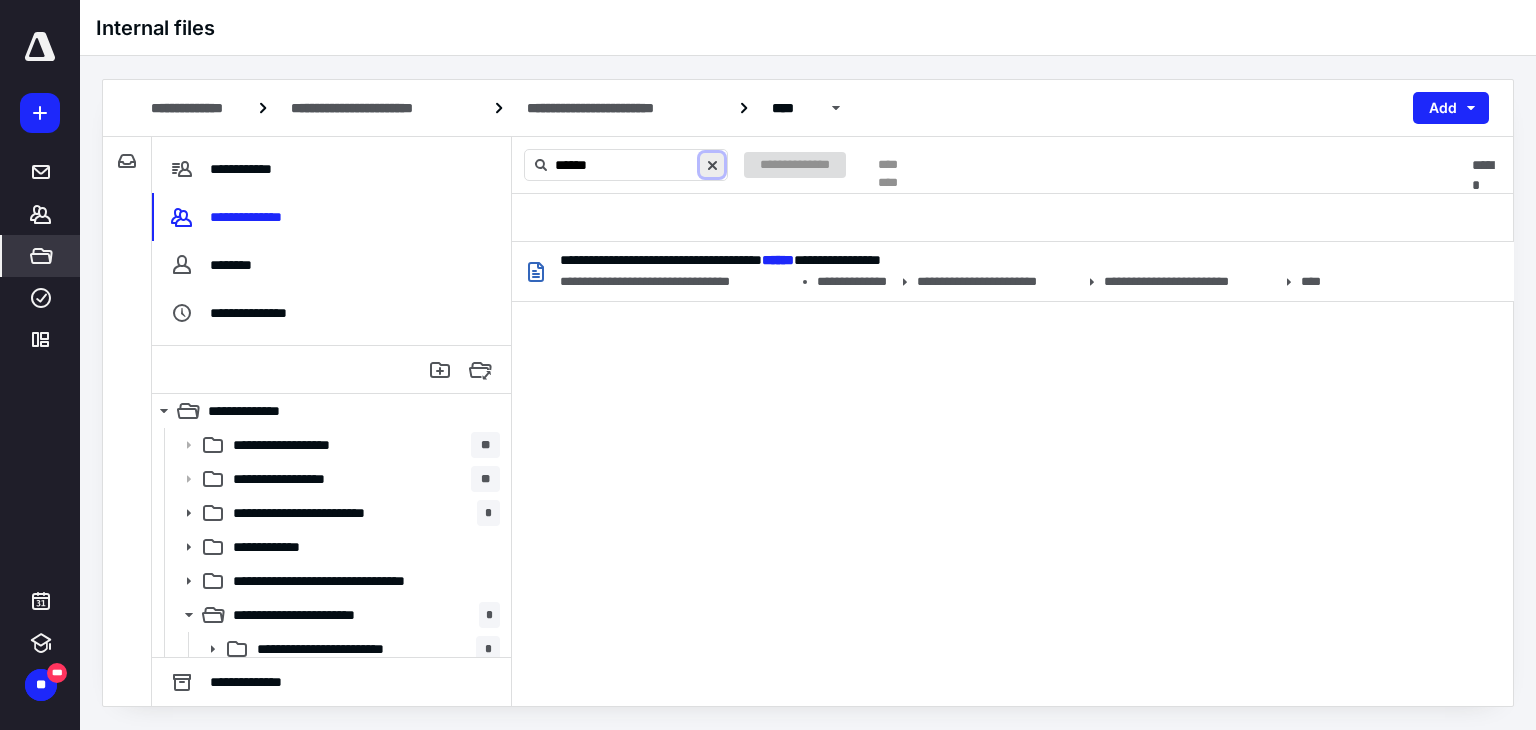 click at bounding box center [712, 165] 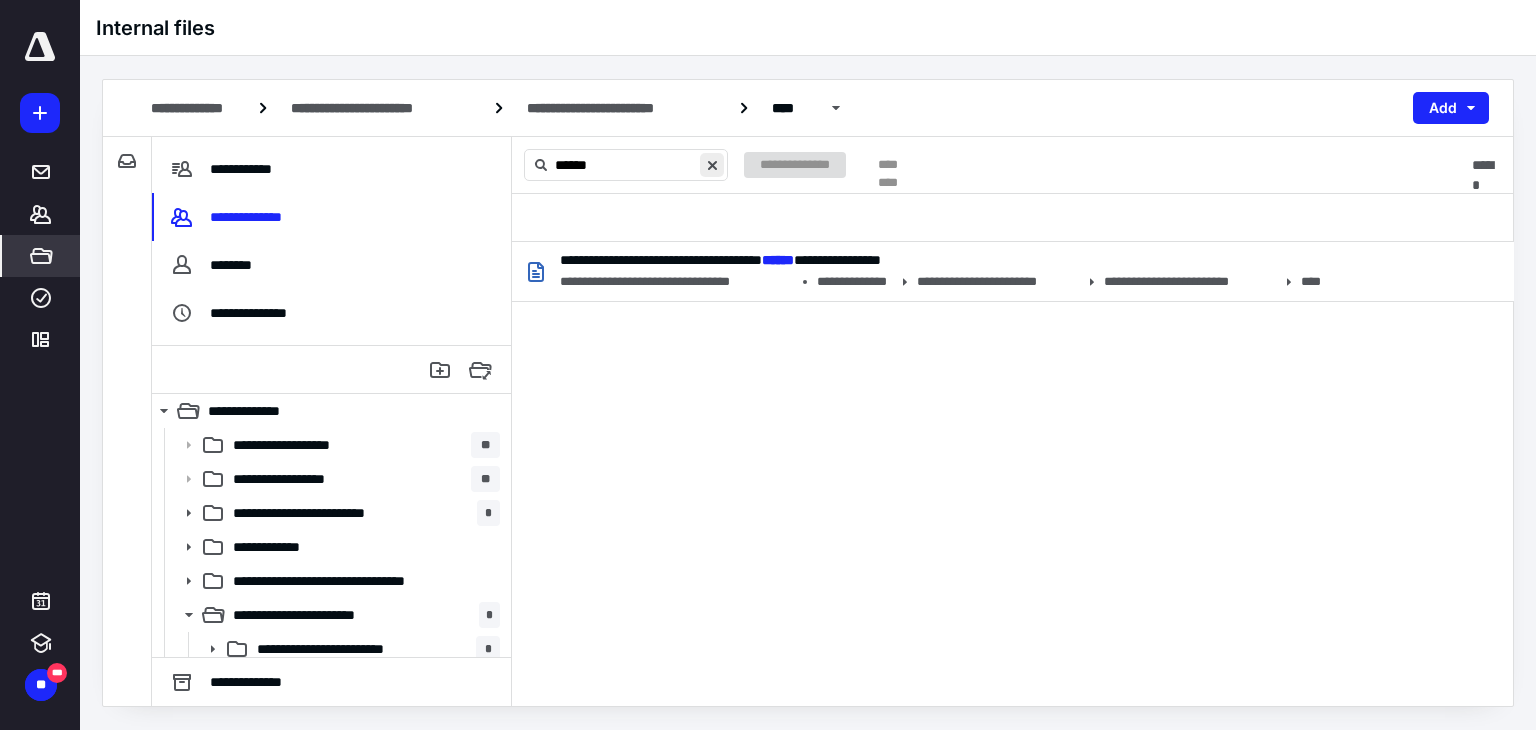 type 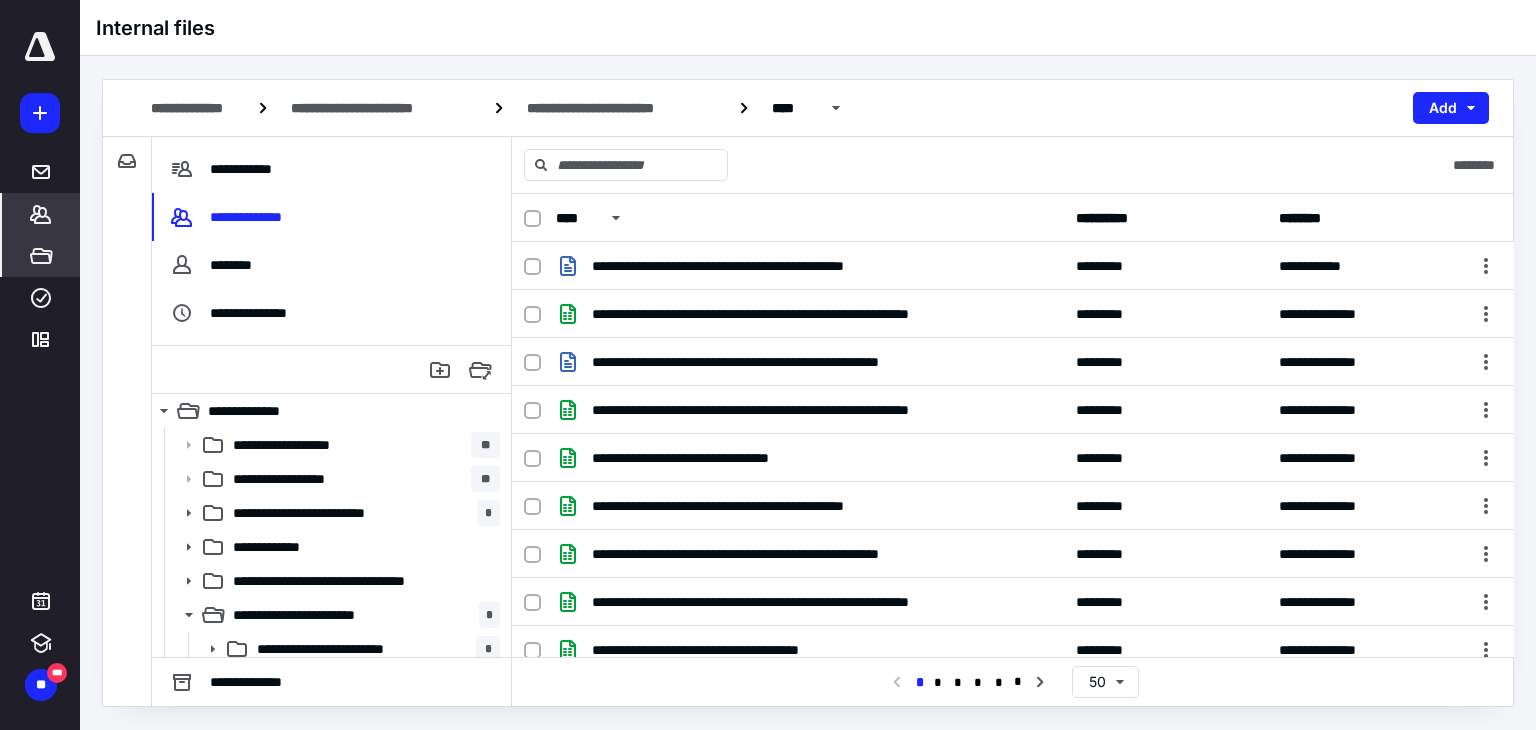 click on "*******" at bounding box center (41, 214) 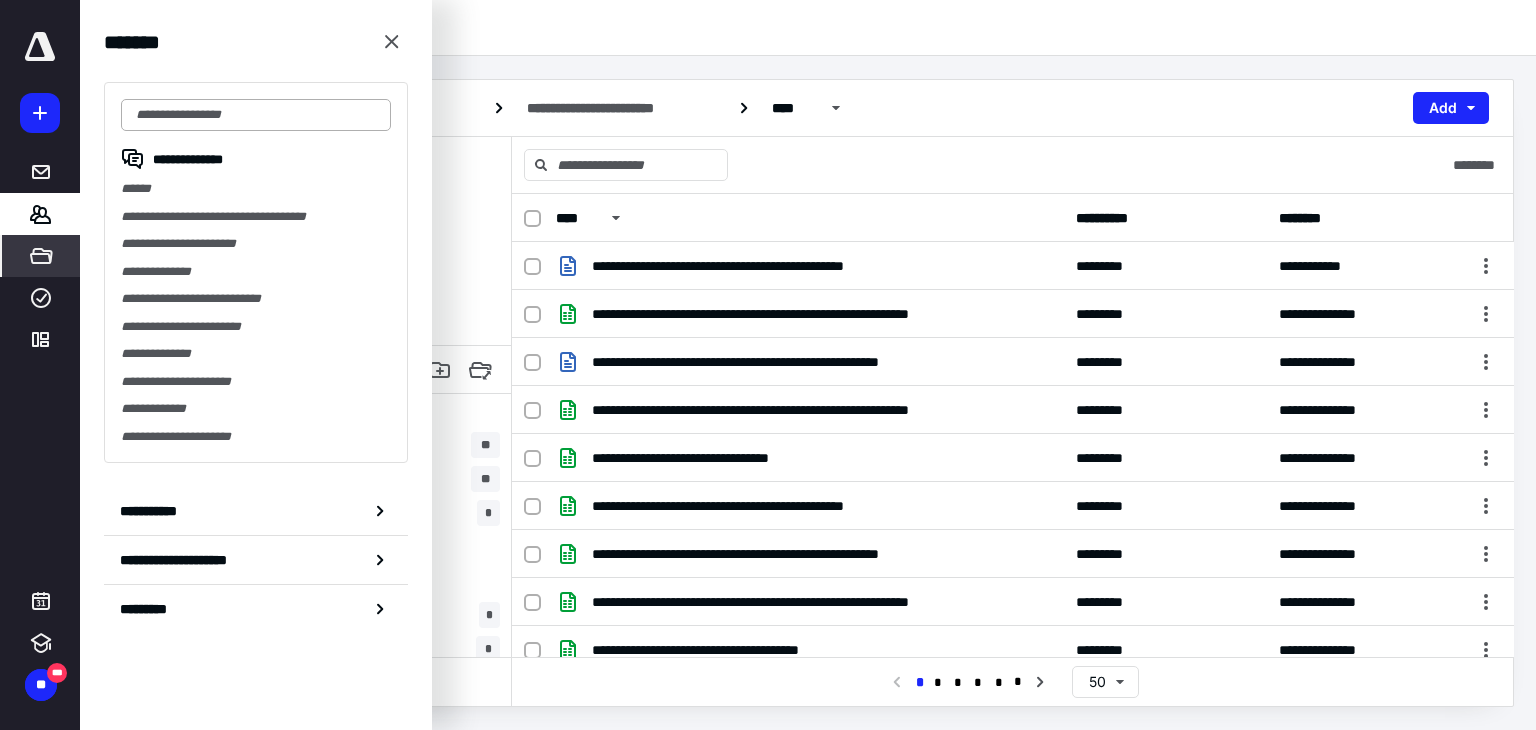 click at bounding box center [256, 115] 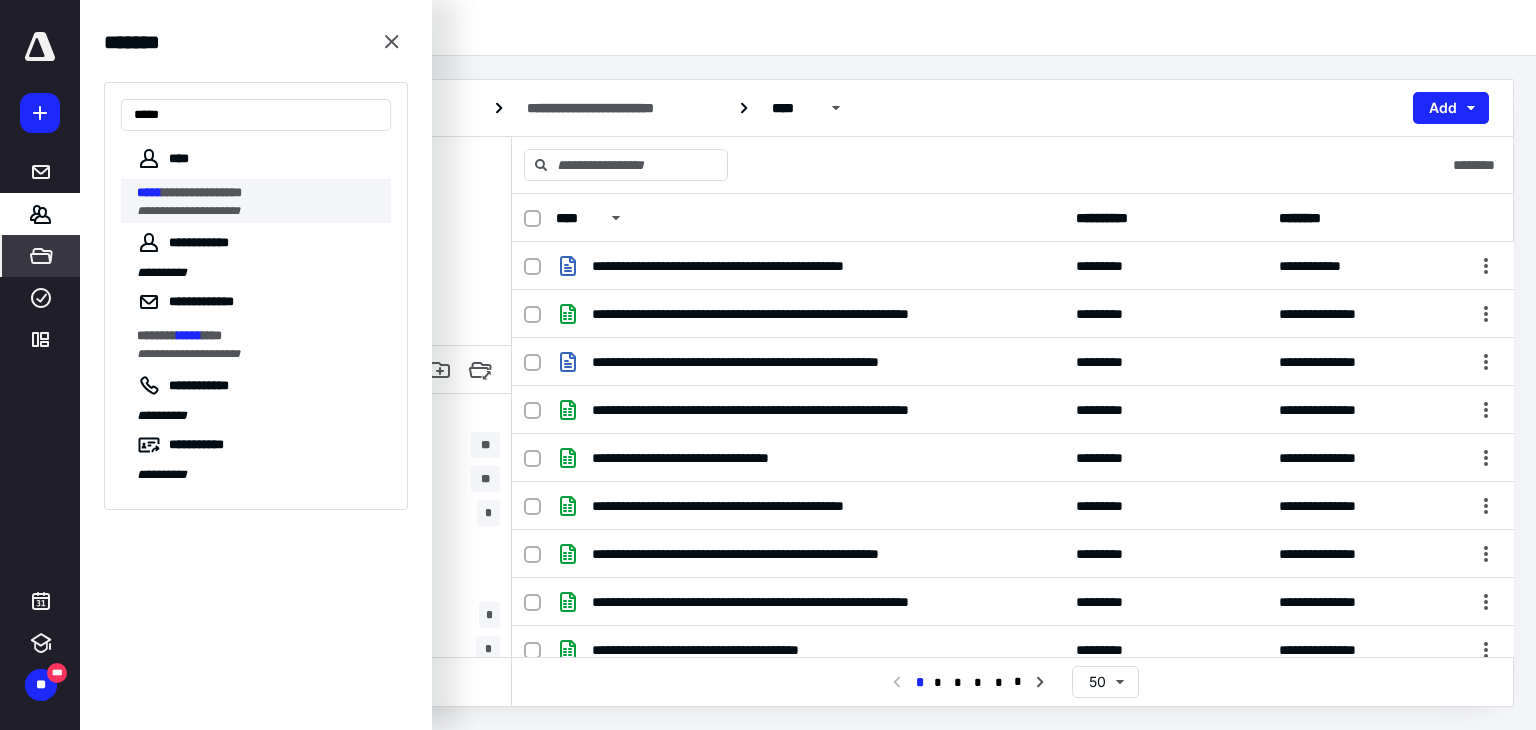 type on "*****" 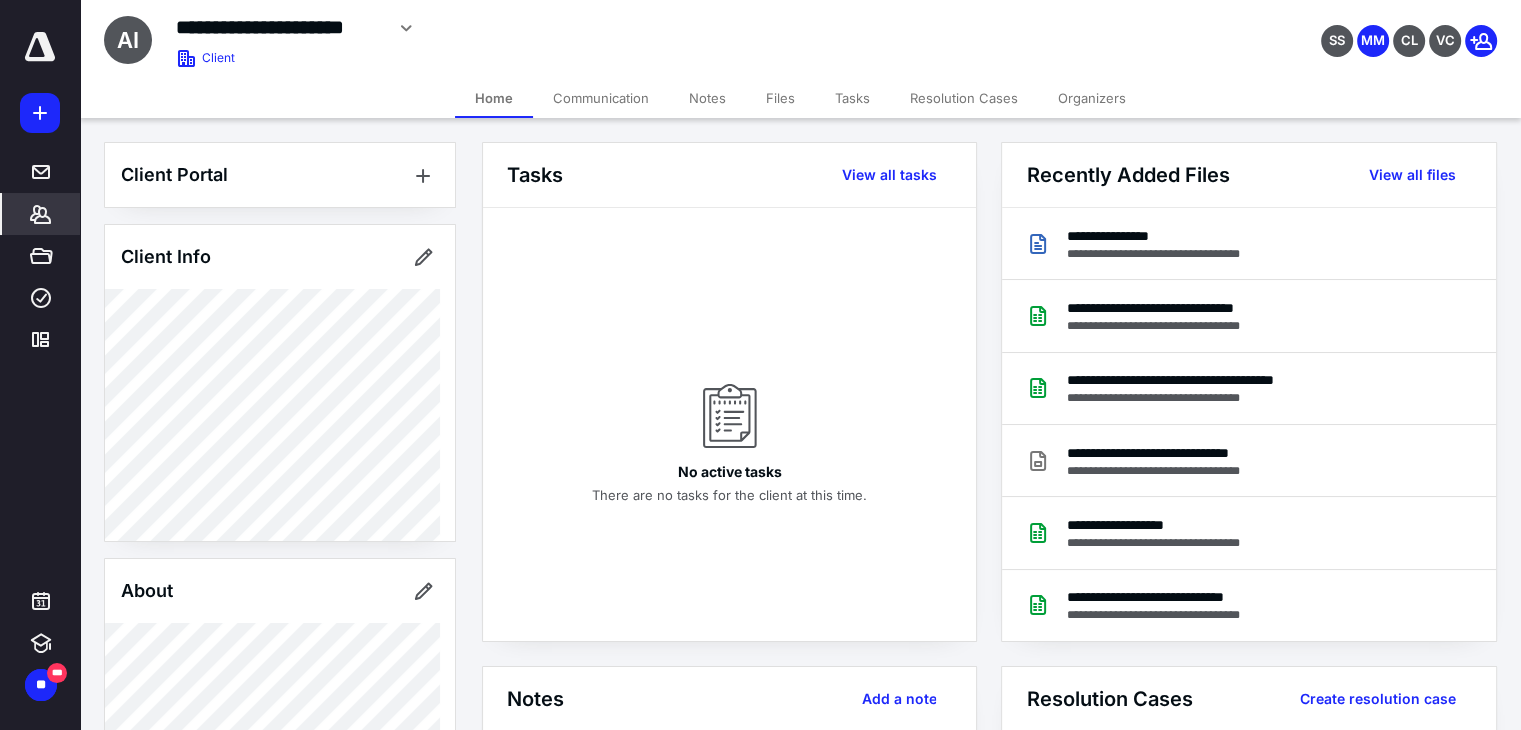 click on "Files" at bounding box center (780, 98) 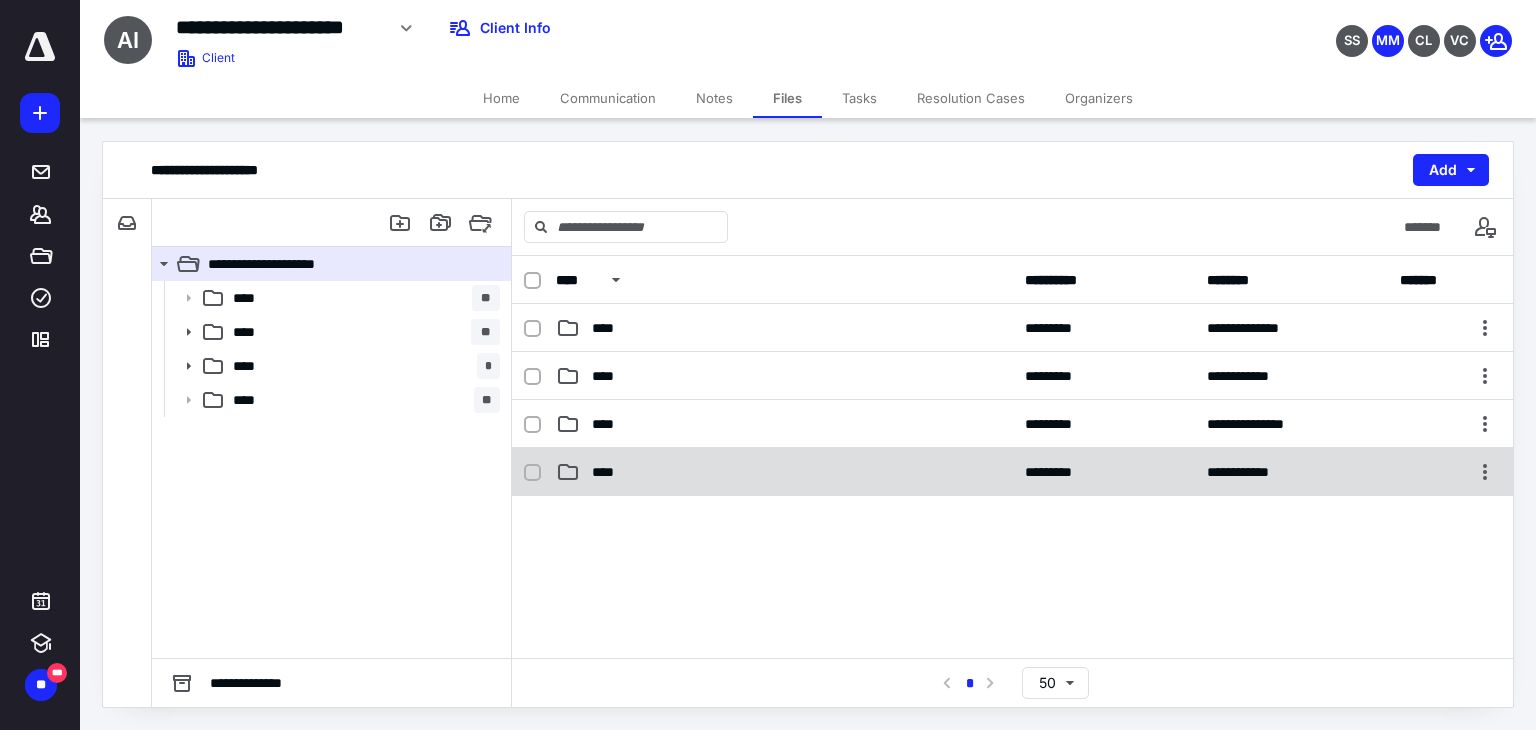 click on "****" at bounding box center (784, 472) 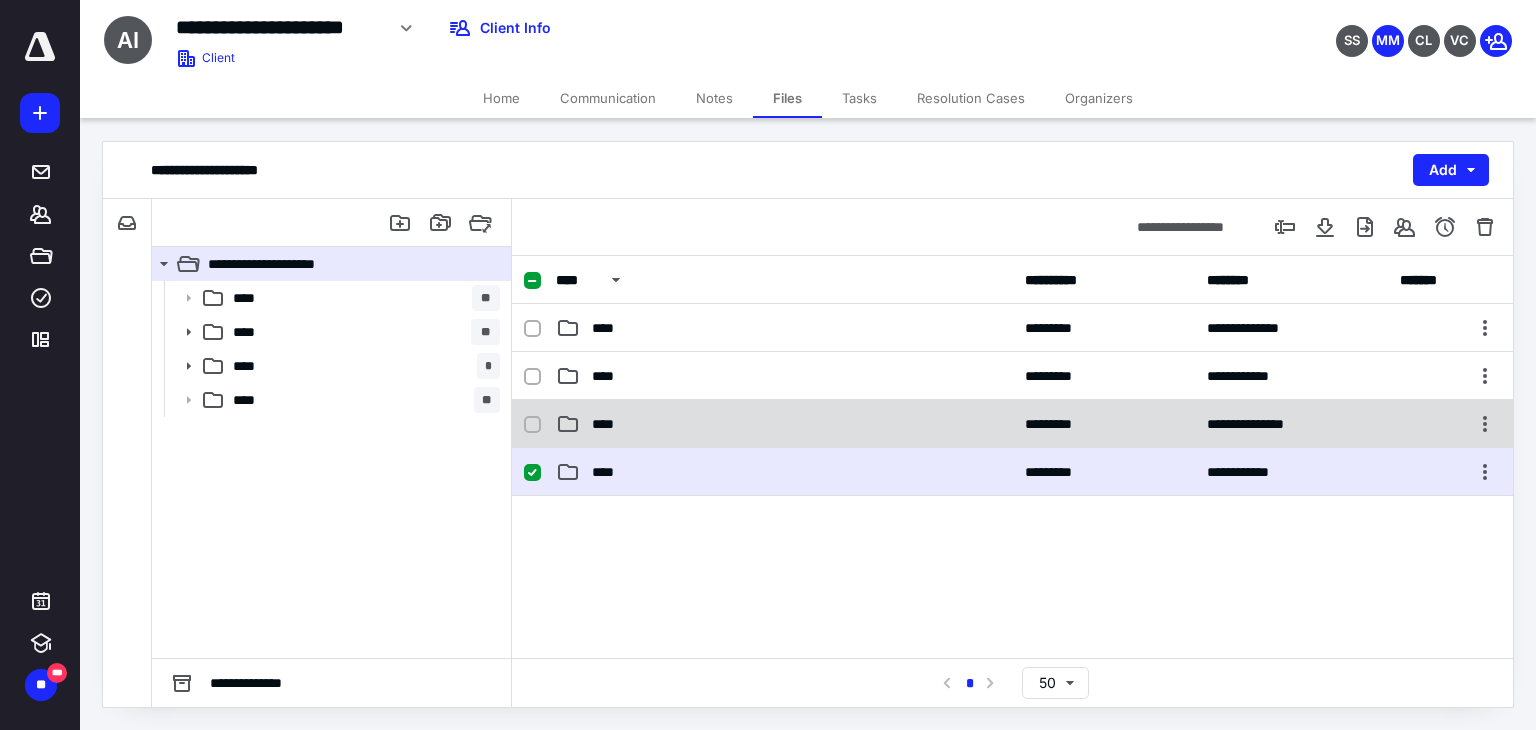 click on "****" at bounding box center [784, 424] 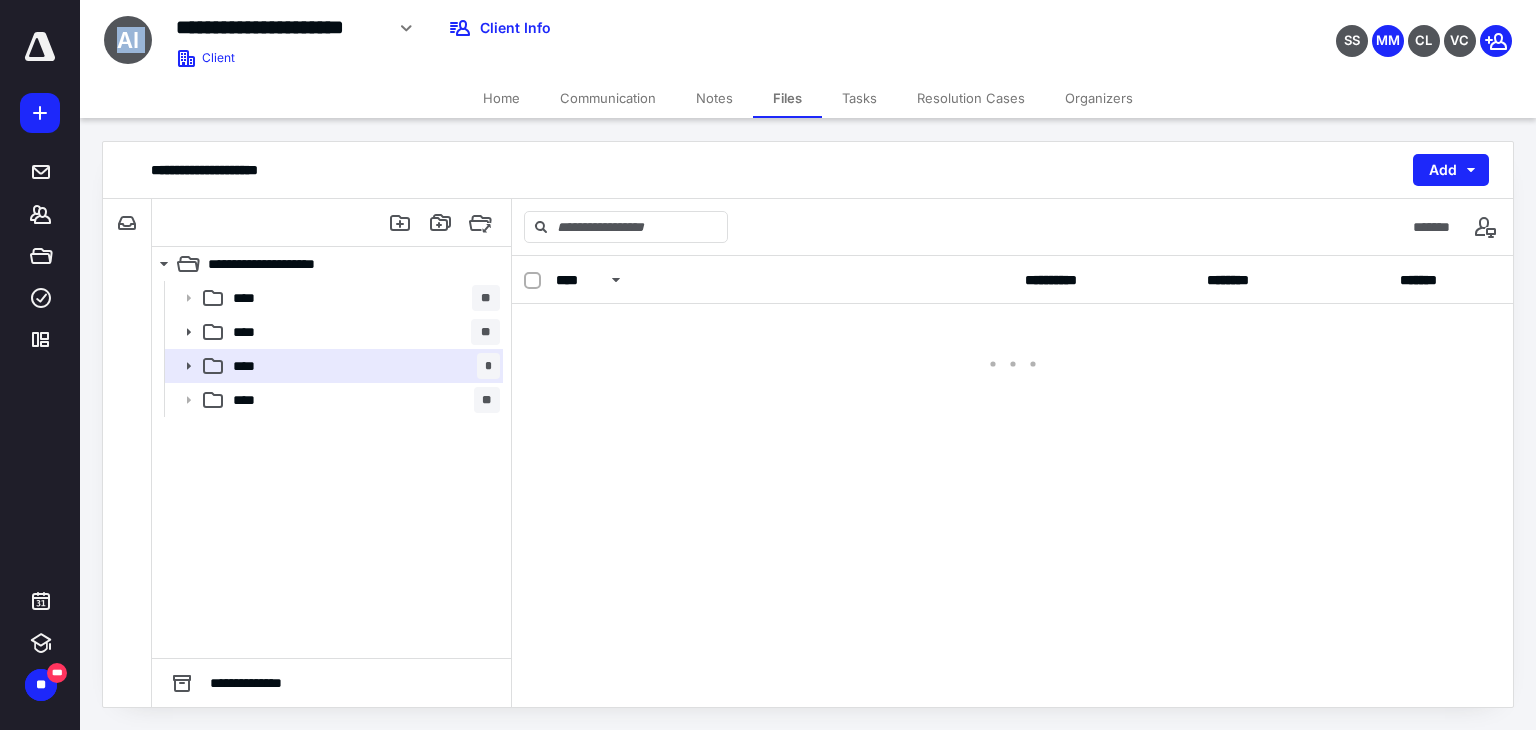click on "**********" at bounding box center [1012, 481] 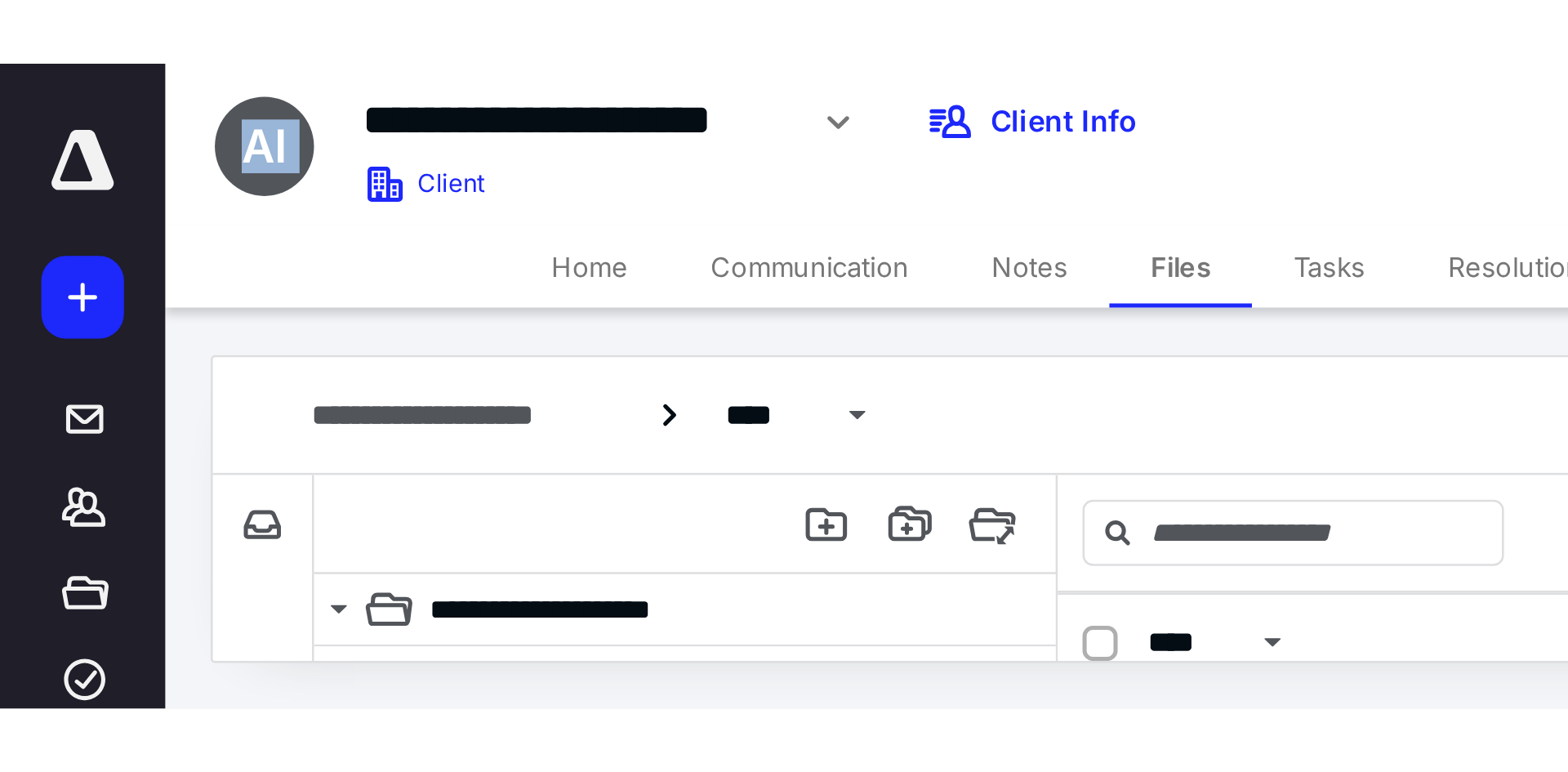 scroll, scrollTop: 45, scrollLeft: 0, axis: vertical 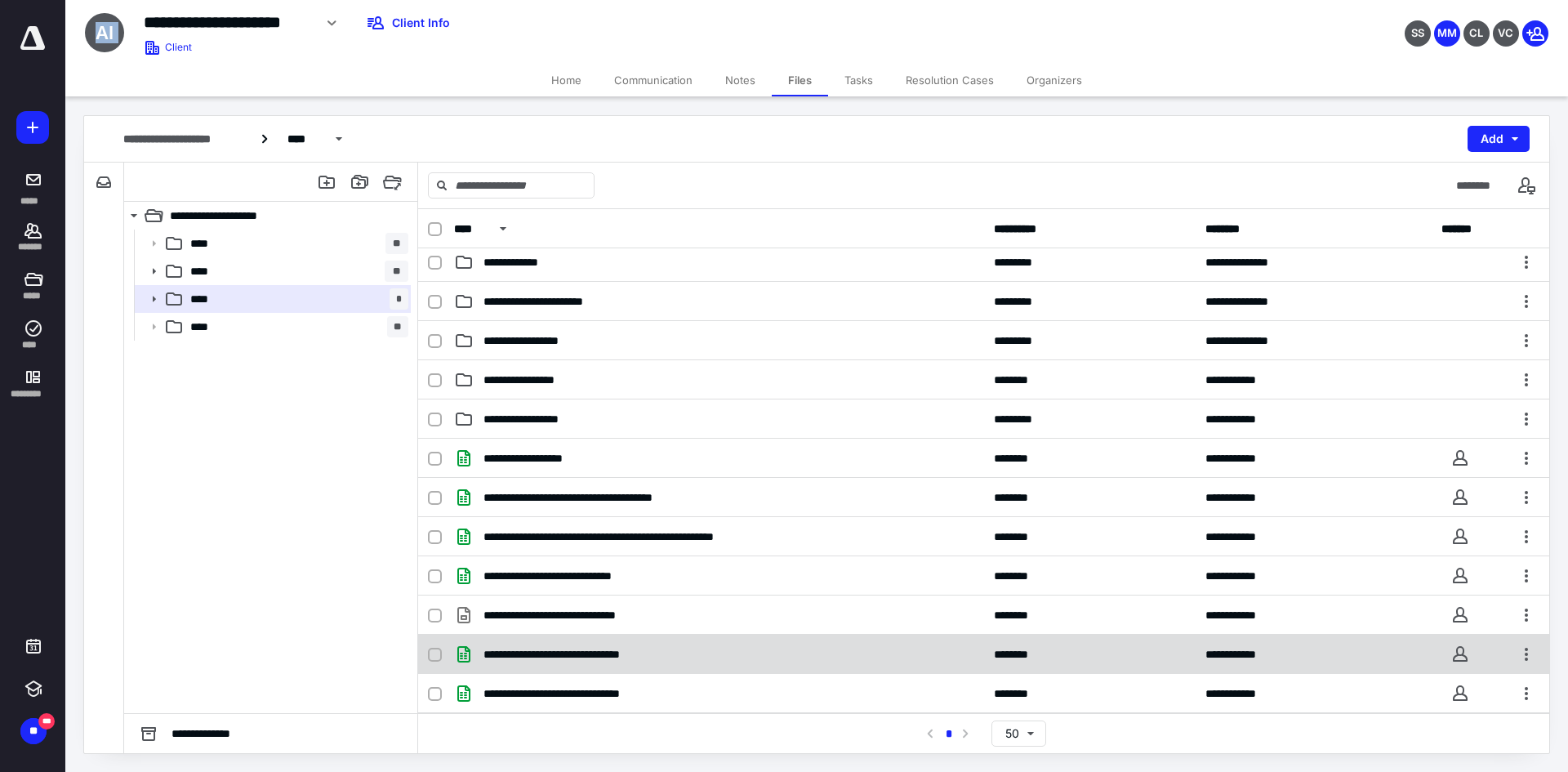 click on "**********" at bounding box center [719, 654] 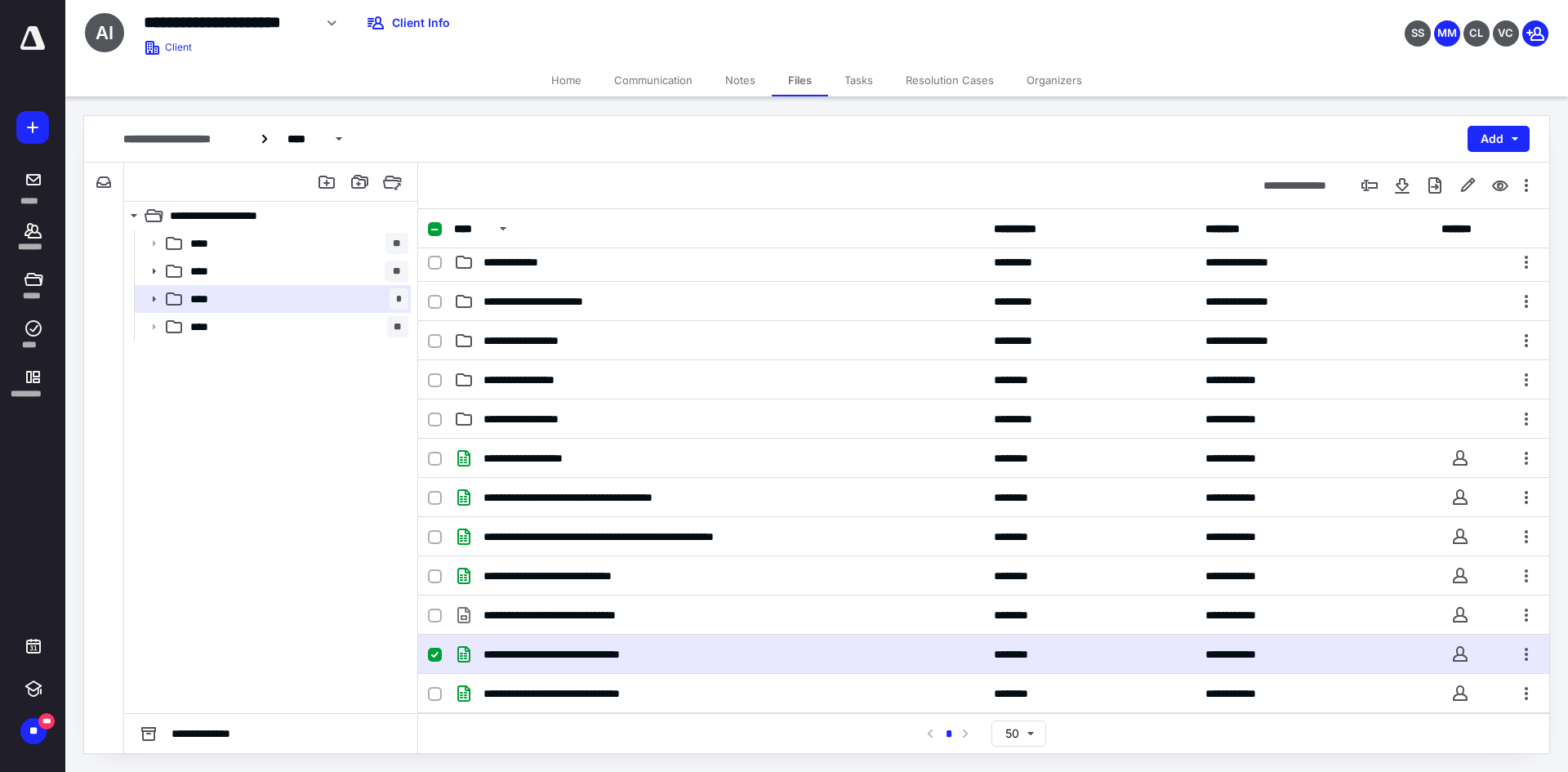 click on "**********" at bounding box center [719, 654] 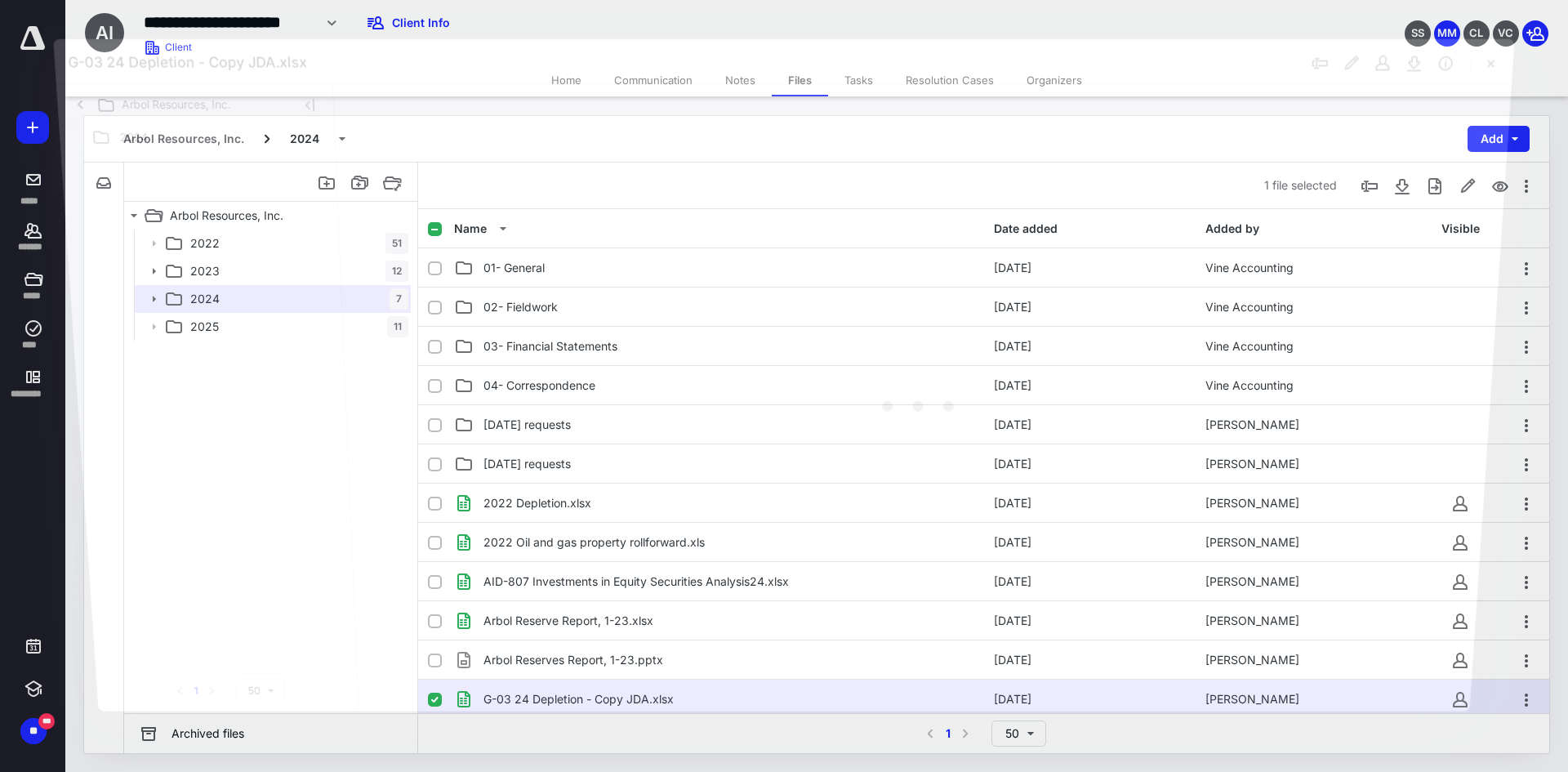 scroll, scrollTop: 45, scrollLeft: 0, axis: vertical 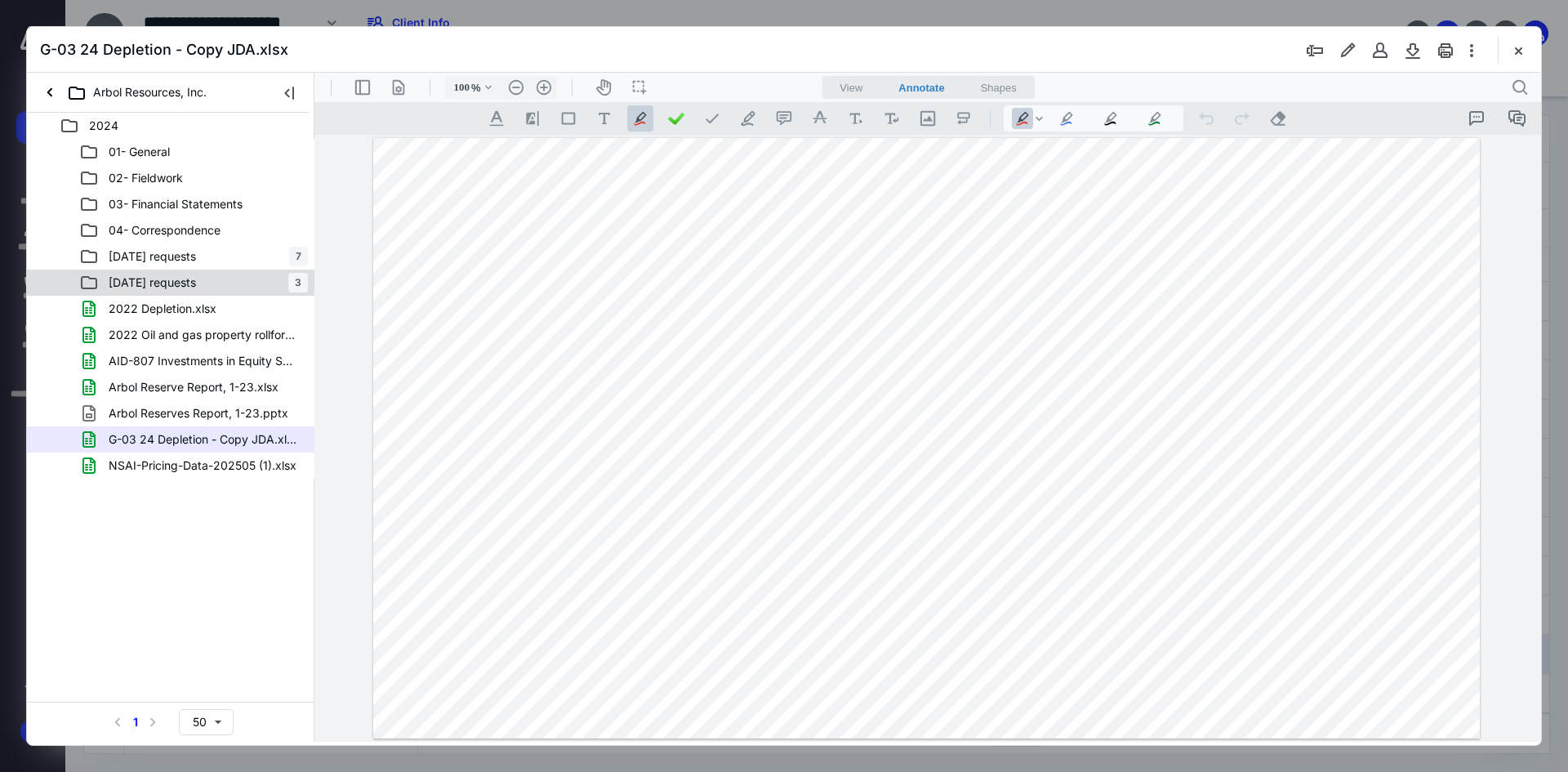 click on "6 11 2025 requests 3" at bounding box center [194, 283] 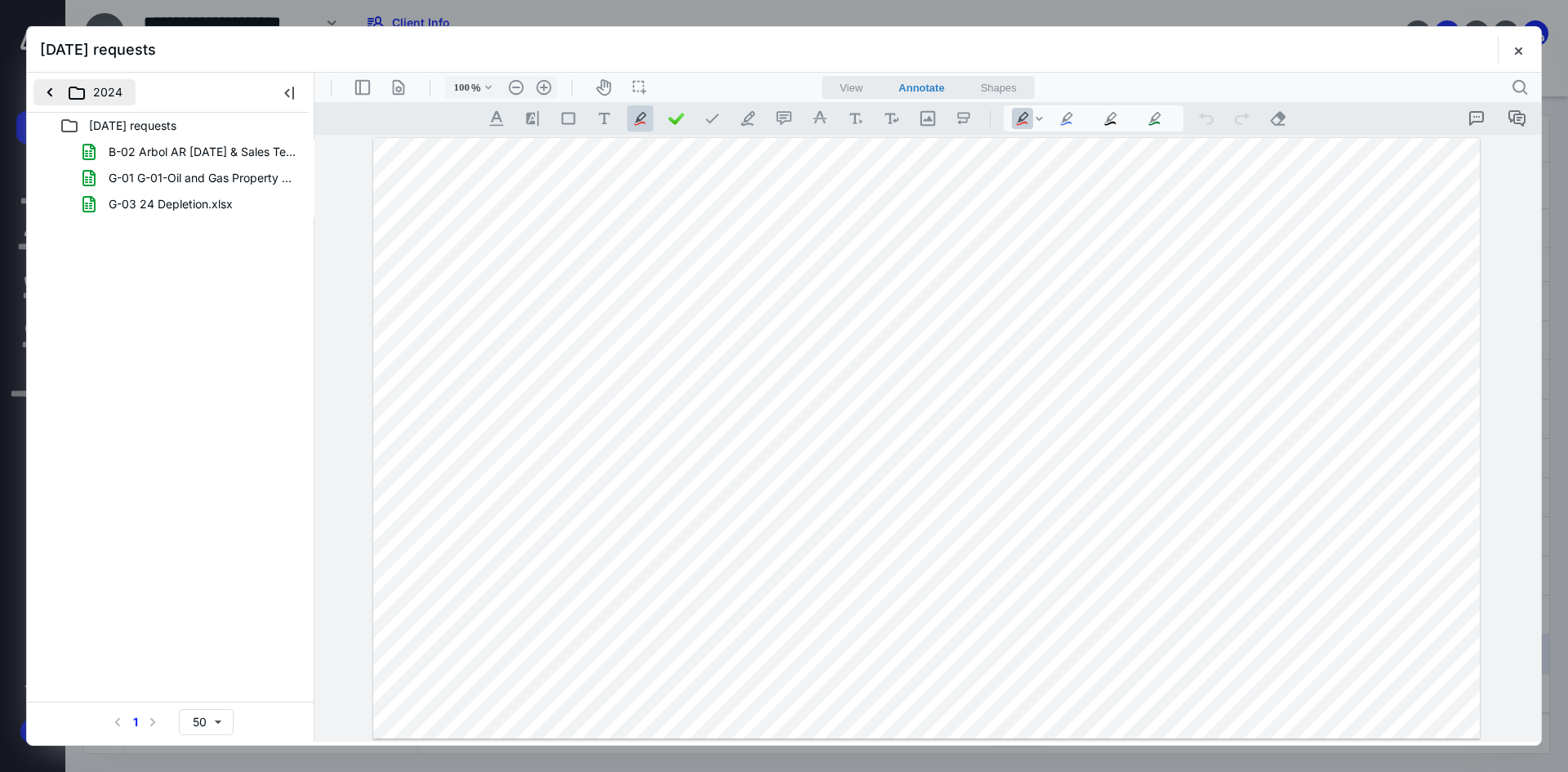 click on "2024" at bounding box center (84, 92) 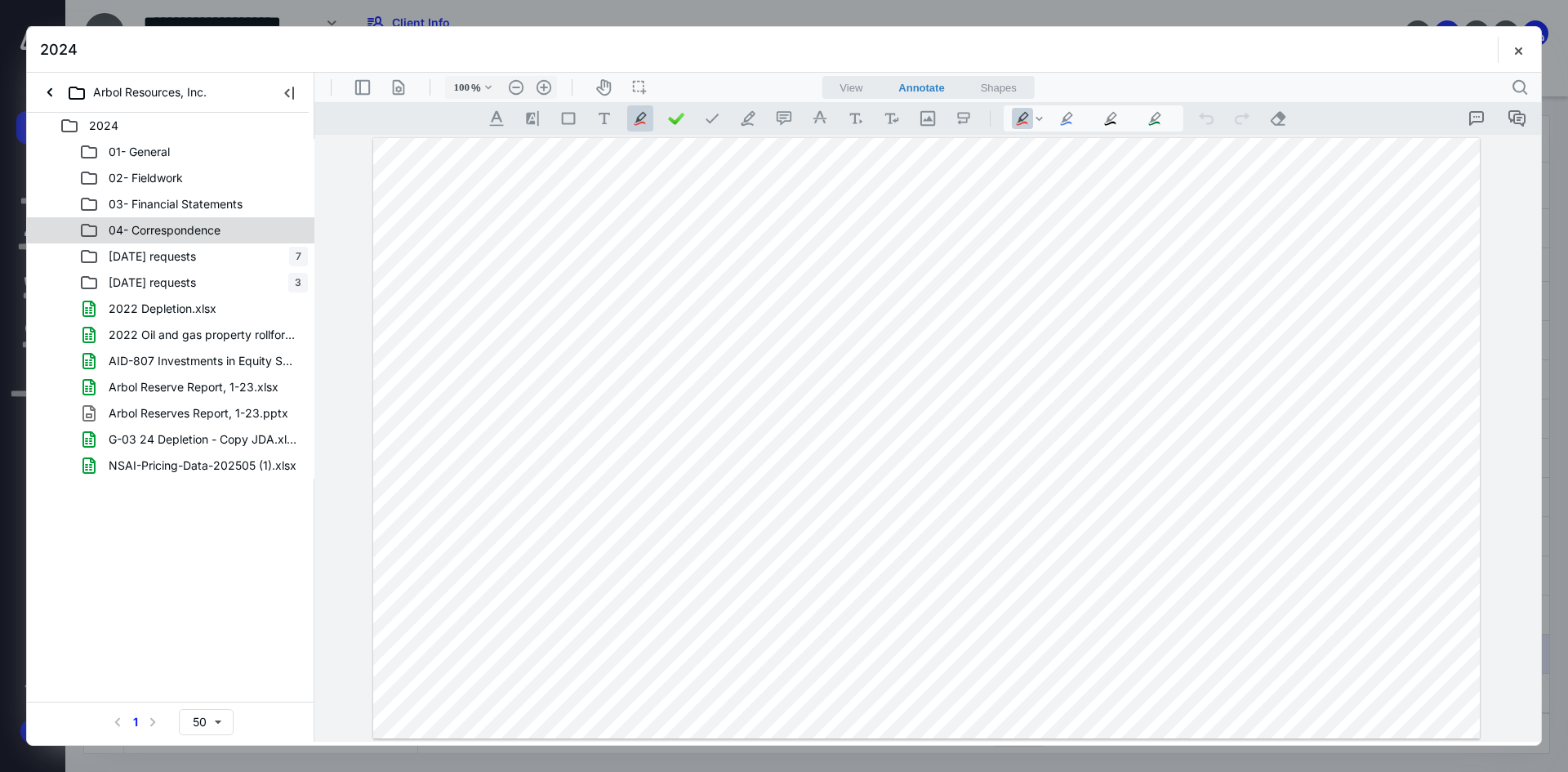 click on "04- Correspondence" at bounding box center (164, 230) 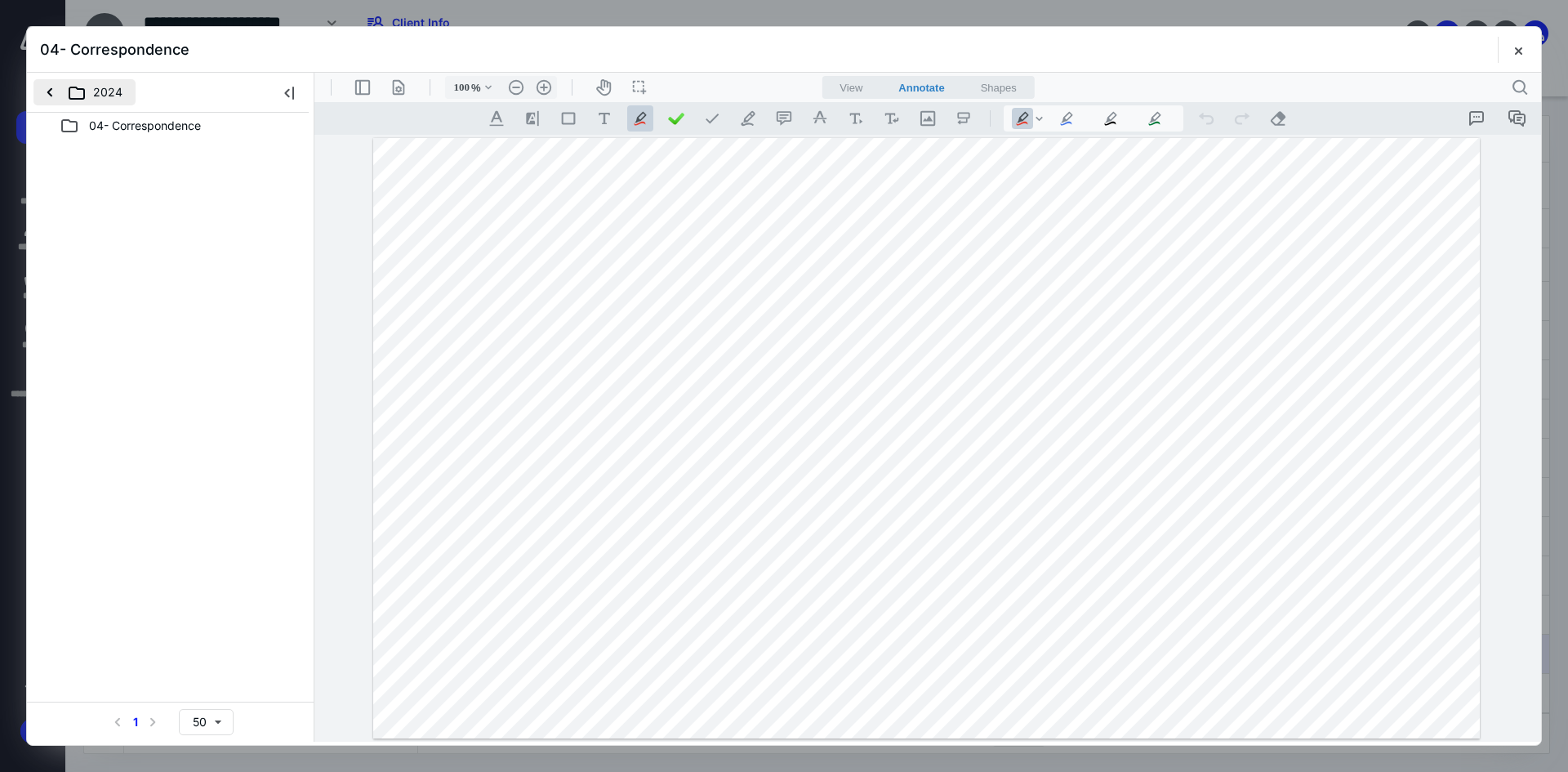 click on "2024" at bounding box center (84, 92) 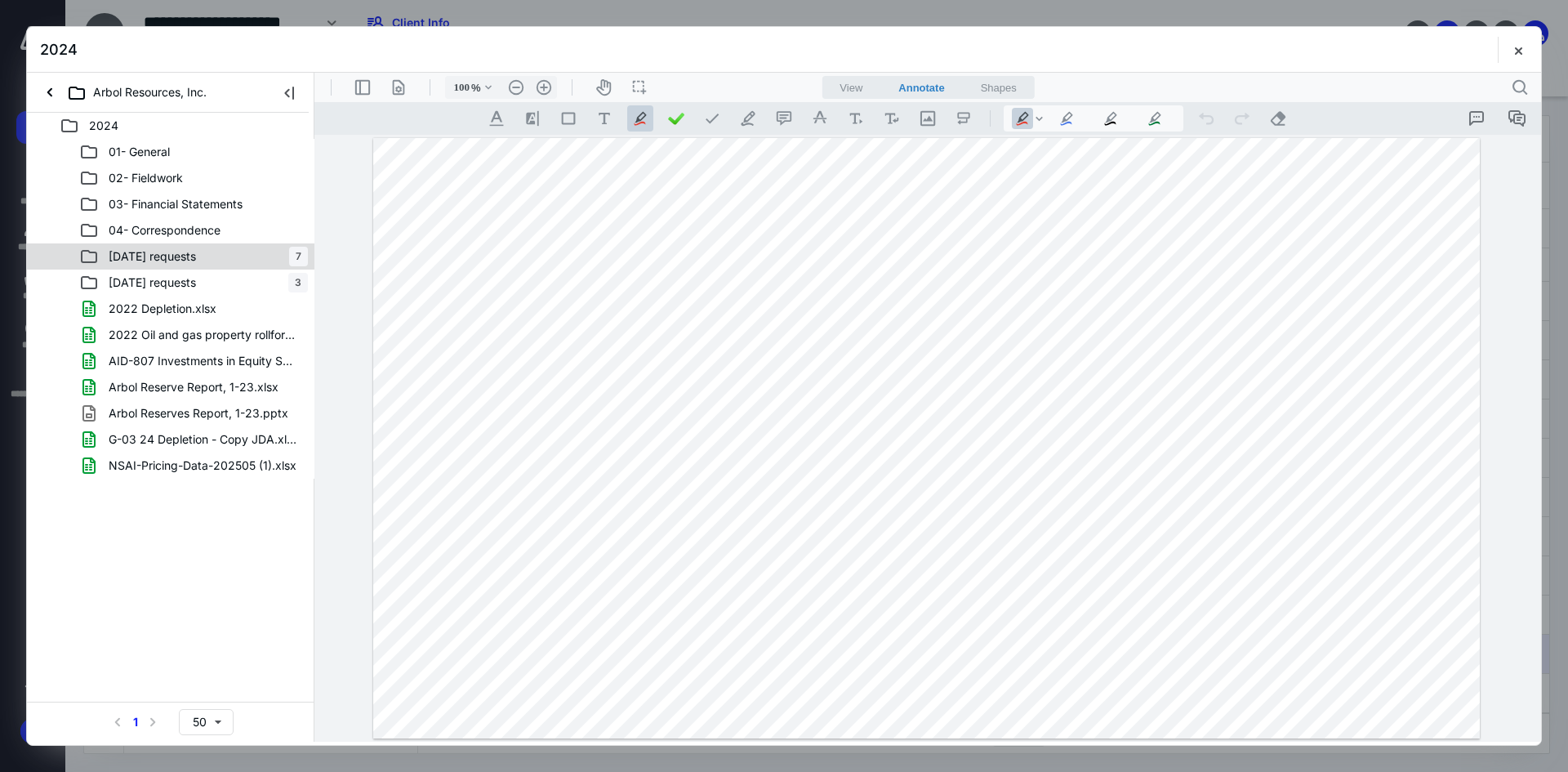 click on "6 9 2025 requests" at bounding box center [152, 257] 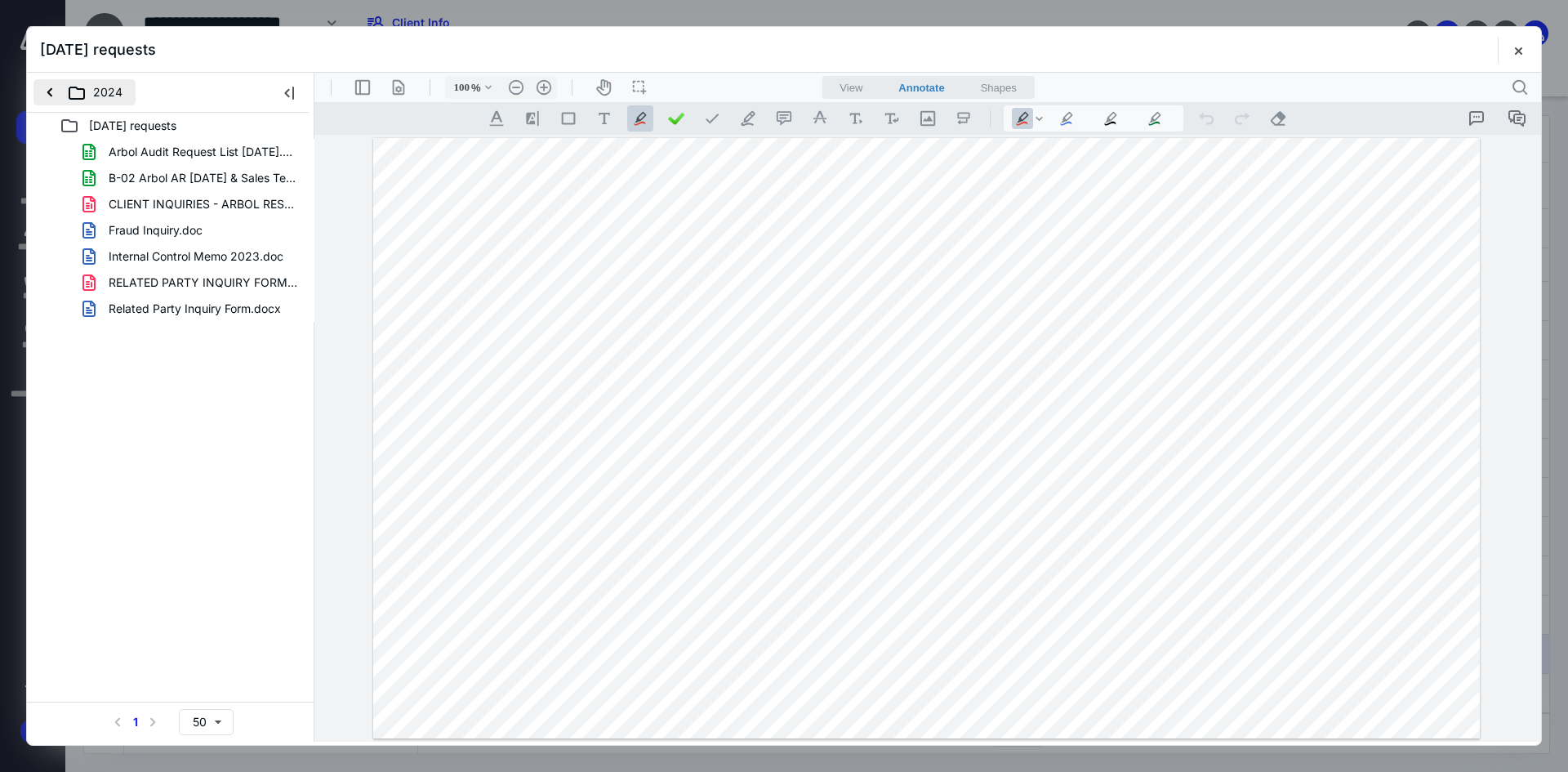 click on "2024" at bounding box center [84, 92] 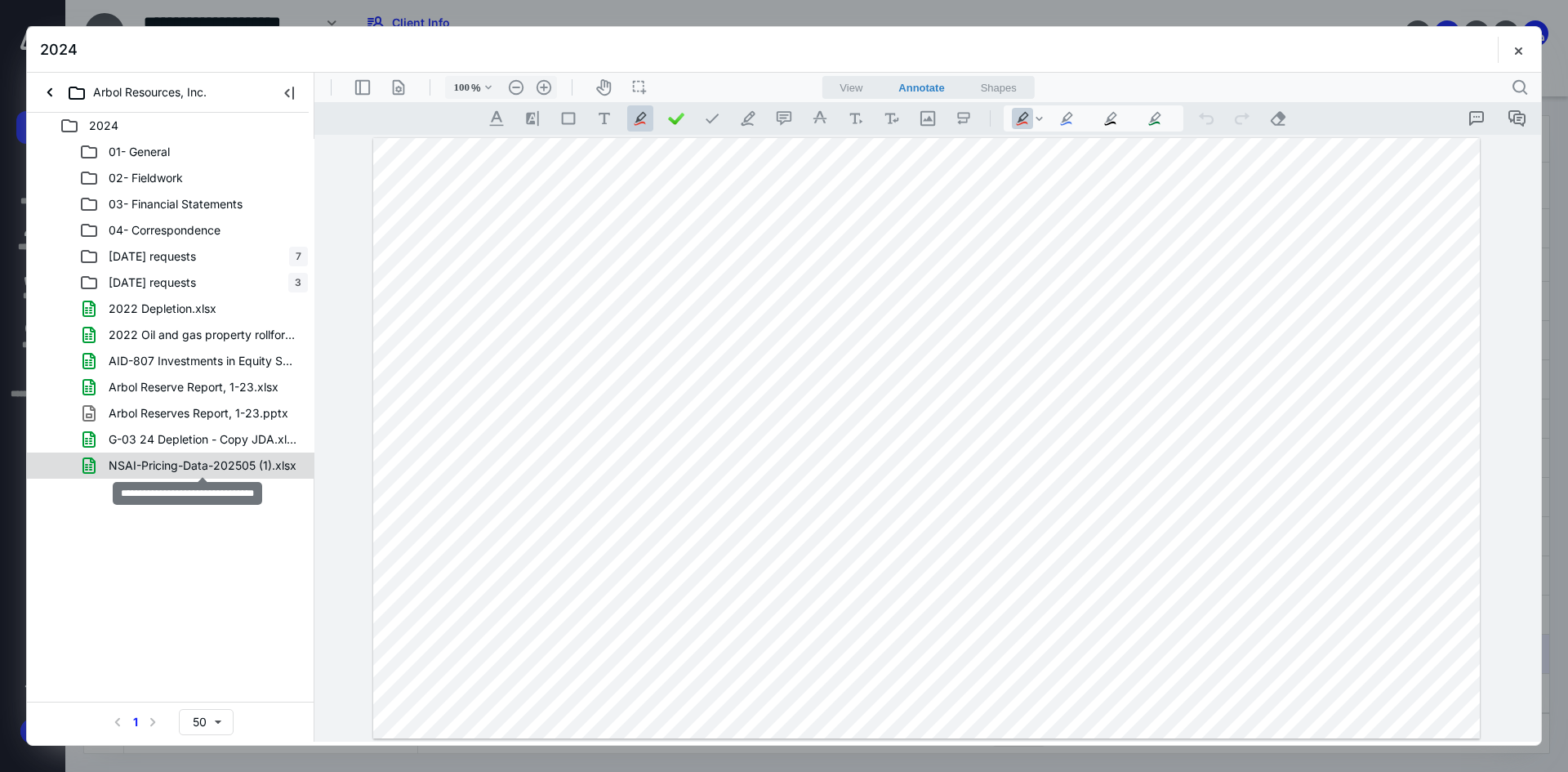click on "NSAI-Pricing-Data-202505 (1).xlsx" at bounding box center [203, 466] 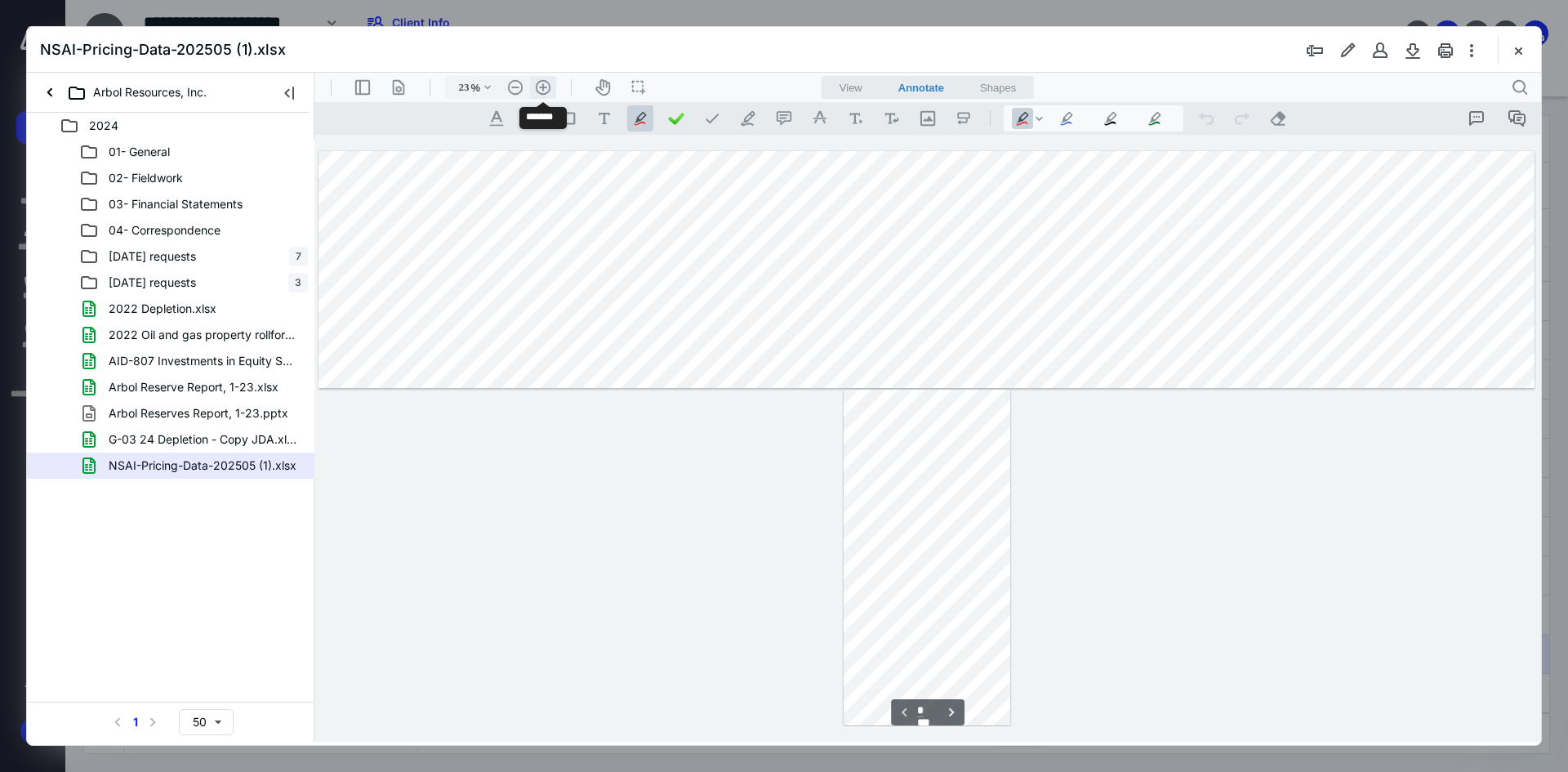 click on ".cls-1{fill:#abb0c4;} icon - header - zoom - in - line" at bounding box center (543, 87) 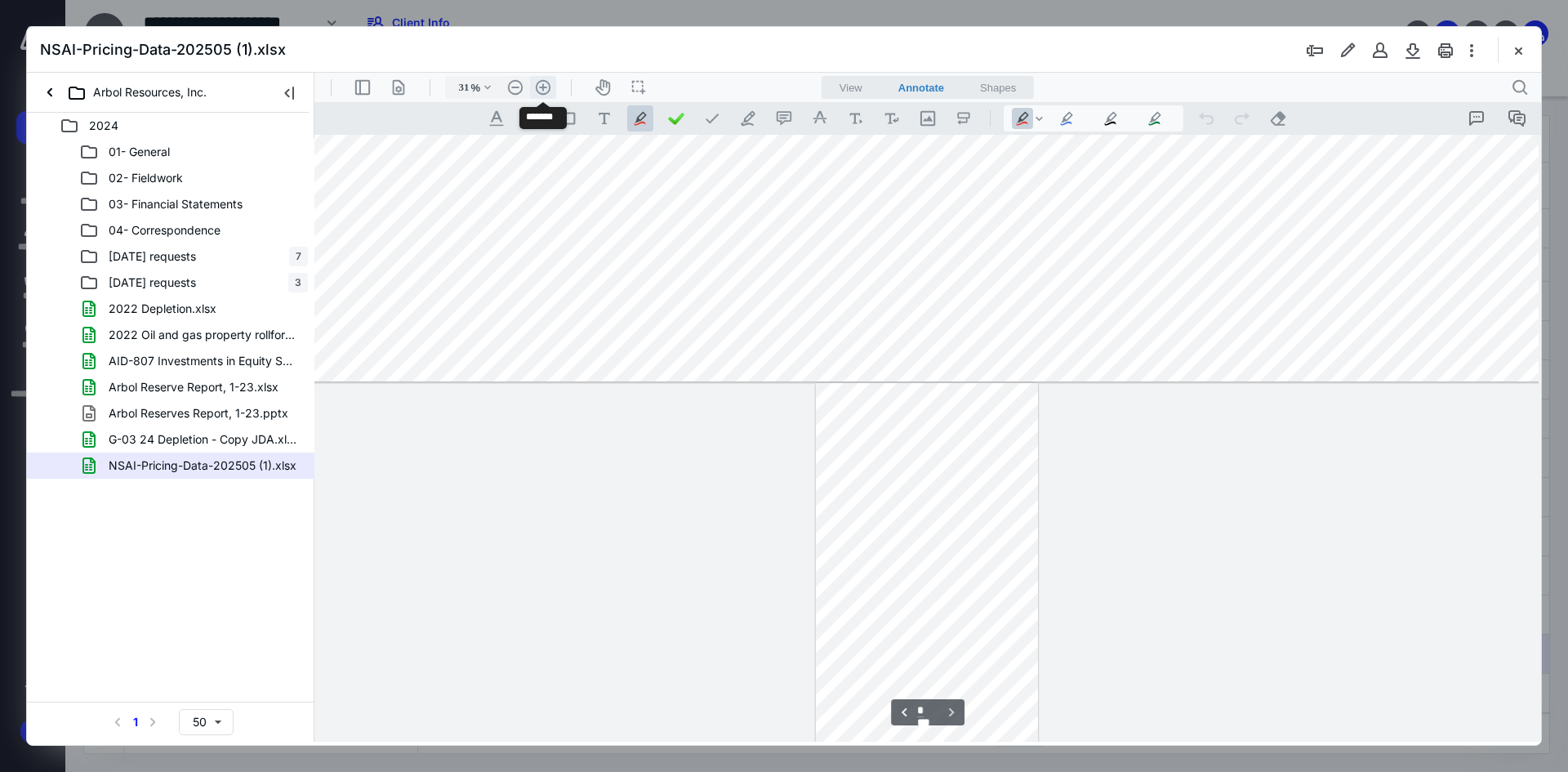 click on ".cls-1{fill:#abb0c4;} icon - header - zoom - in - line" at bounding box center [543, 87] 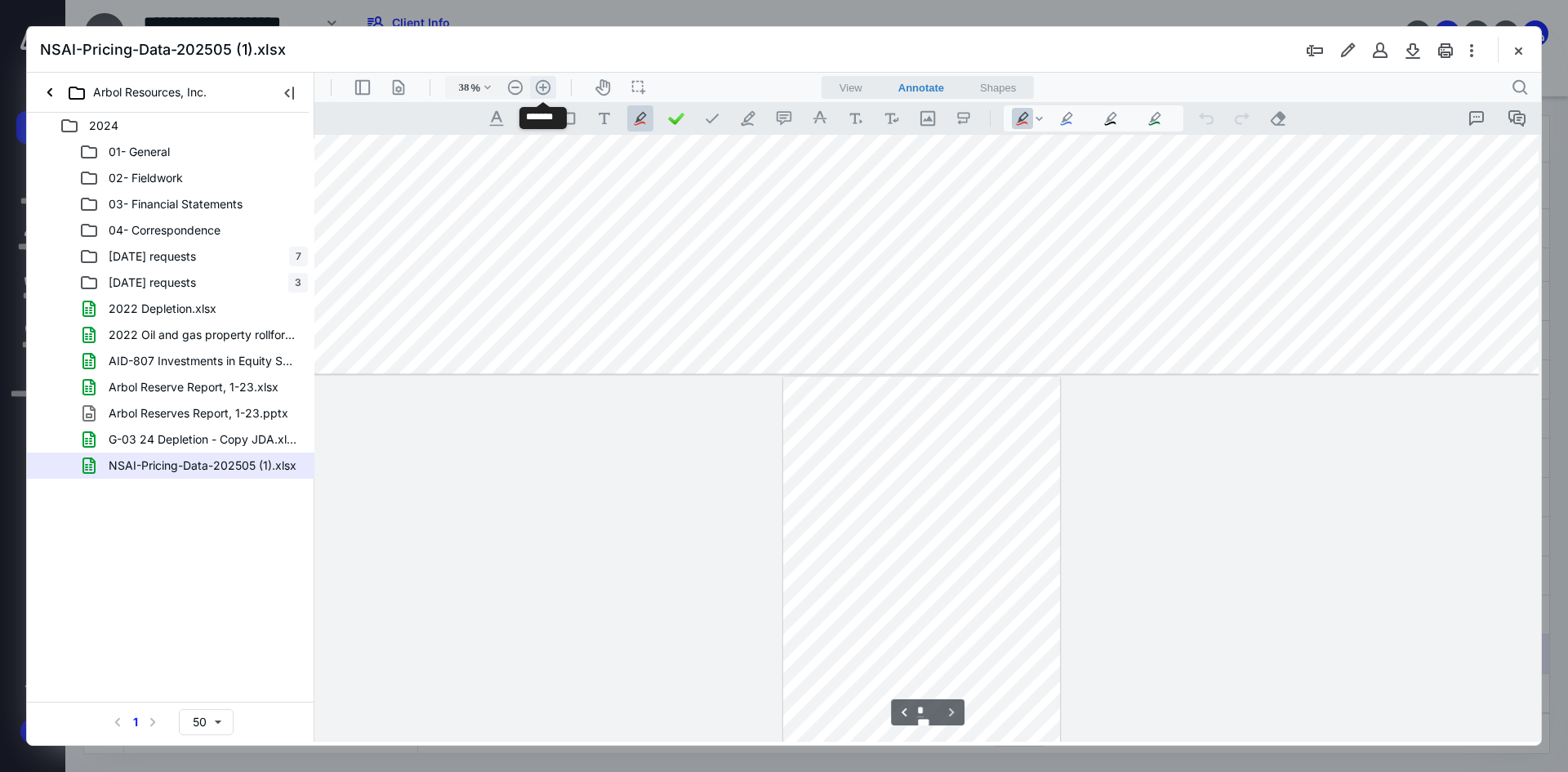 click on ".cls-1{fill:#abb0c4;} icon - header - zoom - in - line" at bounding box center [543, 87] 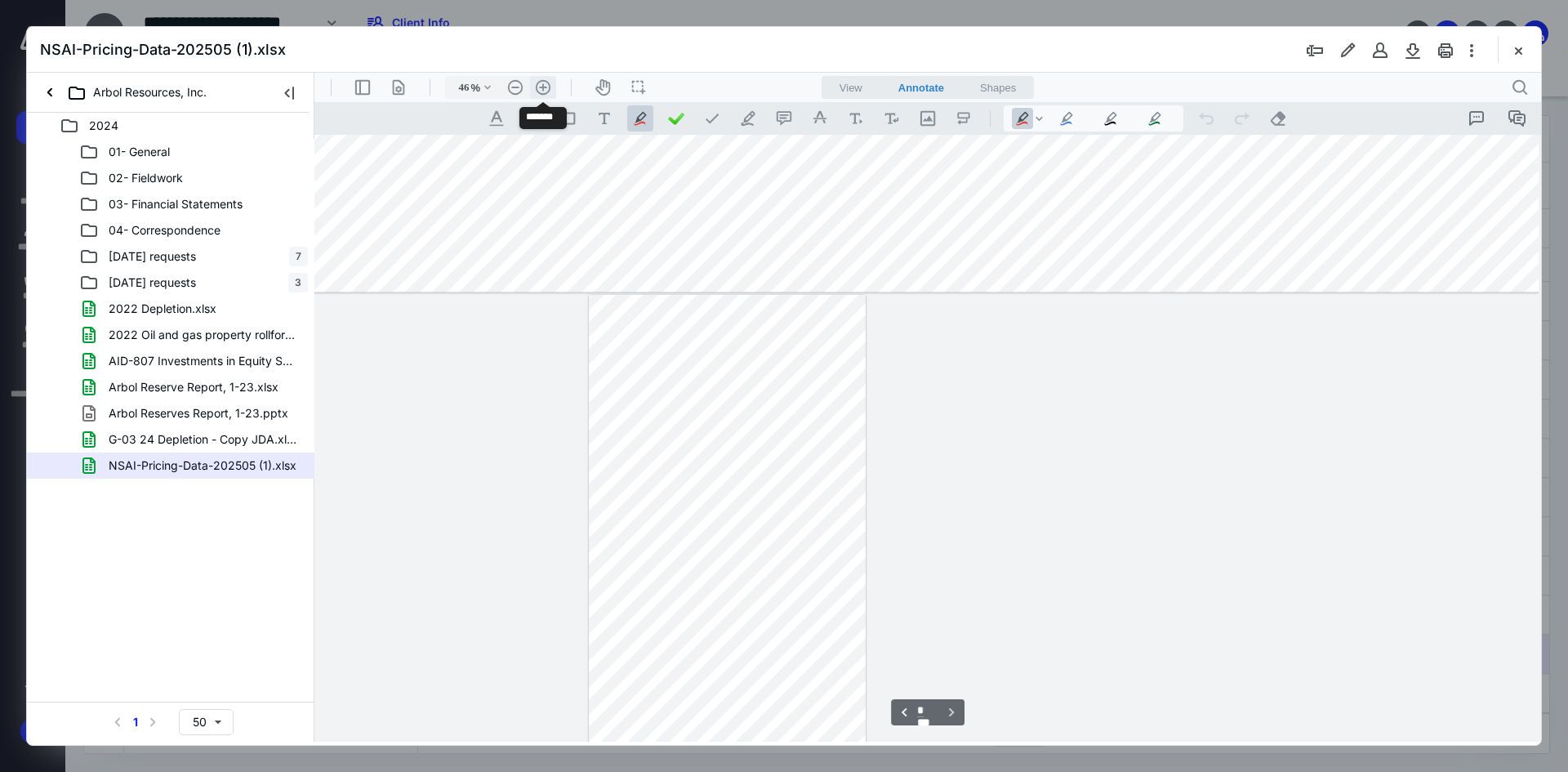 click on ".cls-1{fill:#abb0c4;} icon - header - zoom - in - line" at bounding box center [543, 87] 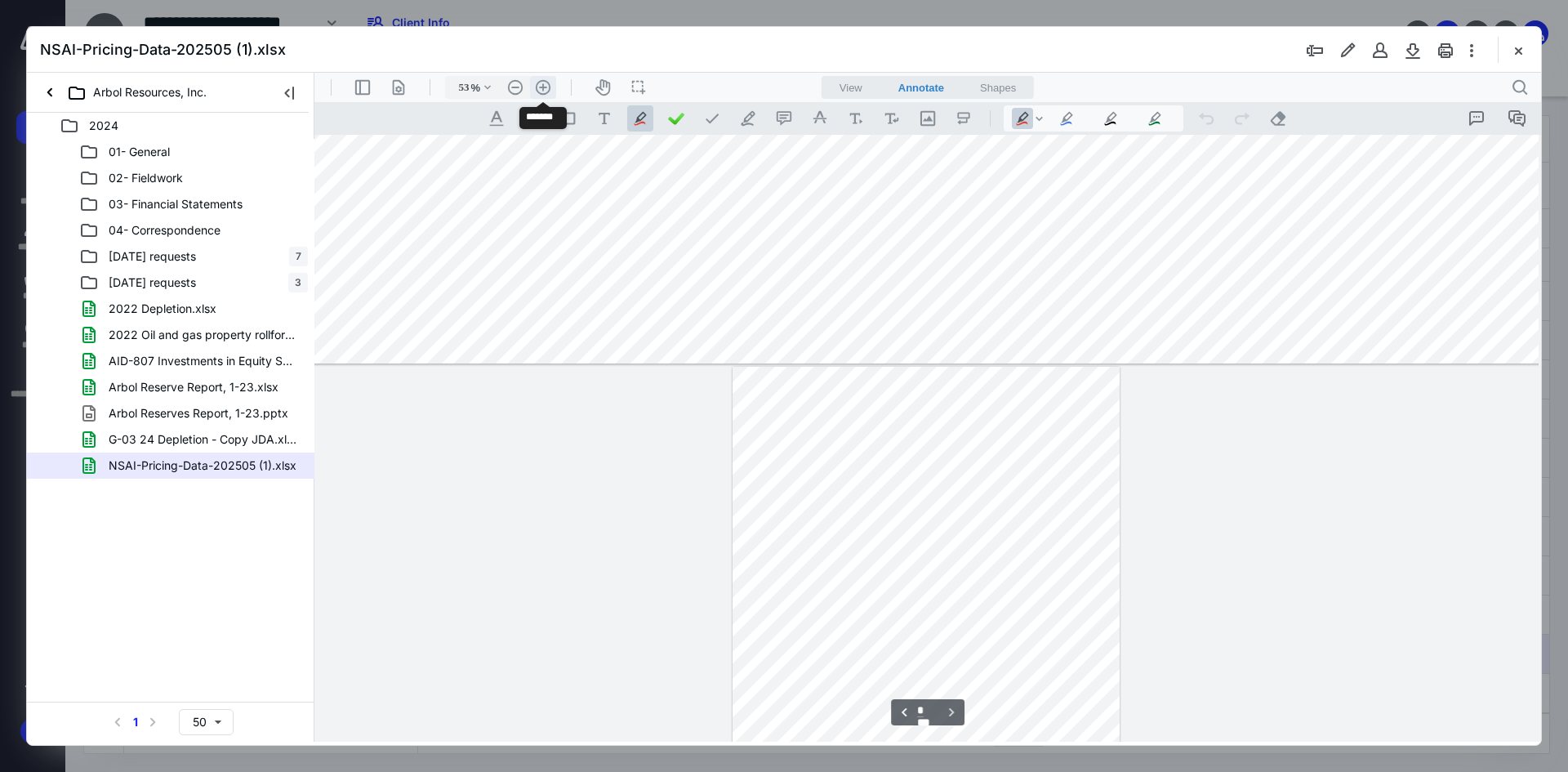 click on ".cls-1{fill:#abb0c4;} icon - header - zoom - in - line" at bounding box center [543, 87] 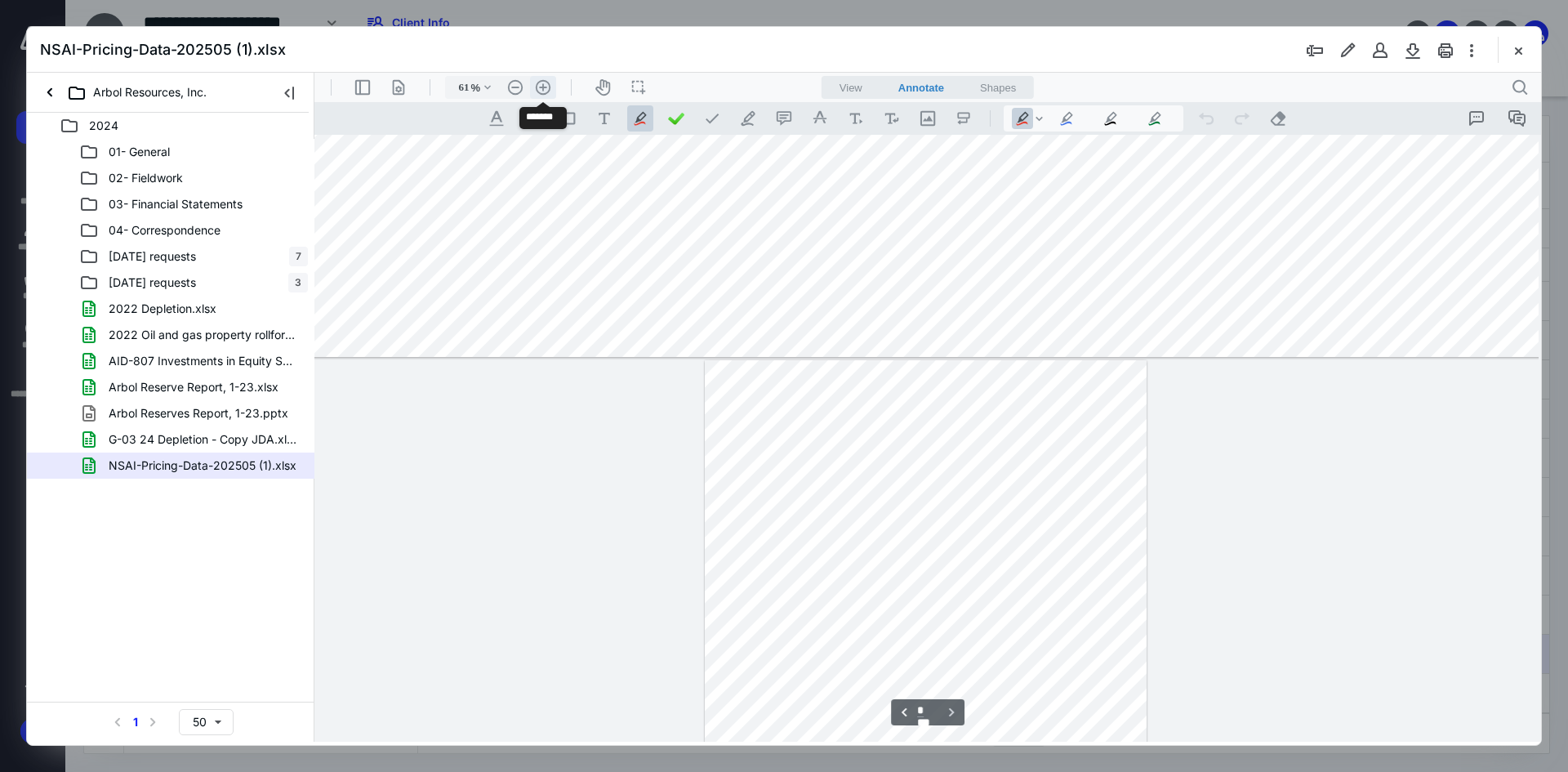 click on ".cls-1{fill:#abb0c4;} icon - header - zoom - in - line" at bounding box center [543, 87] 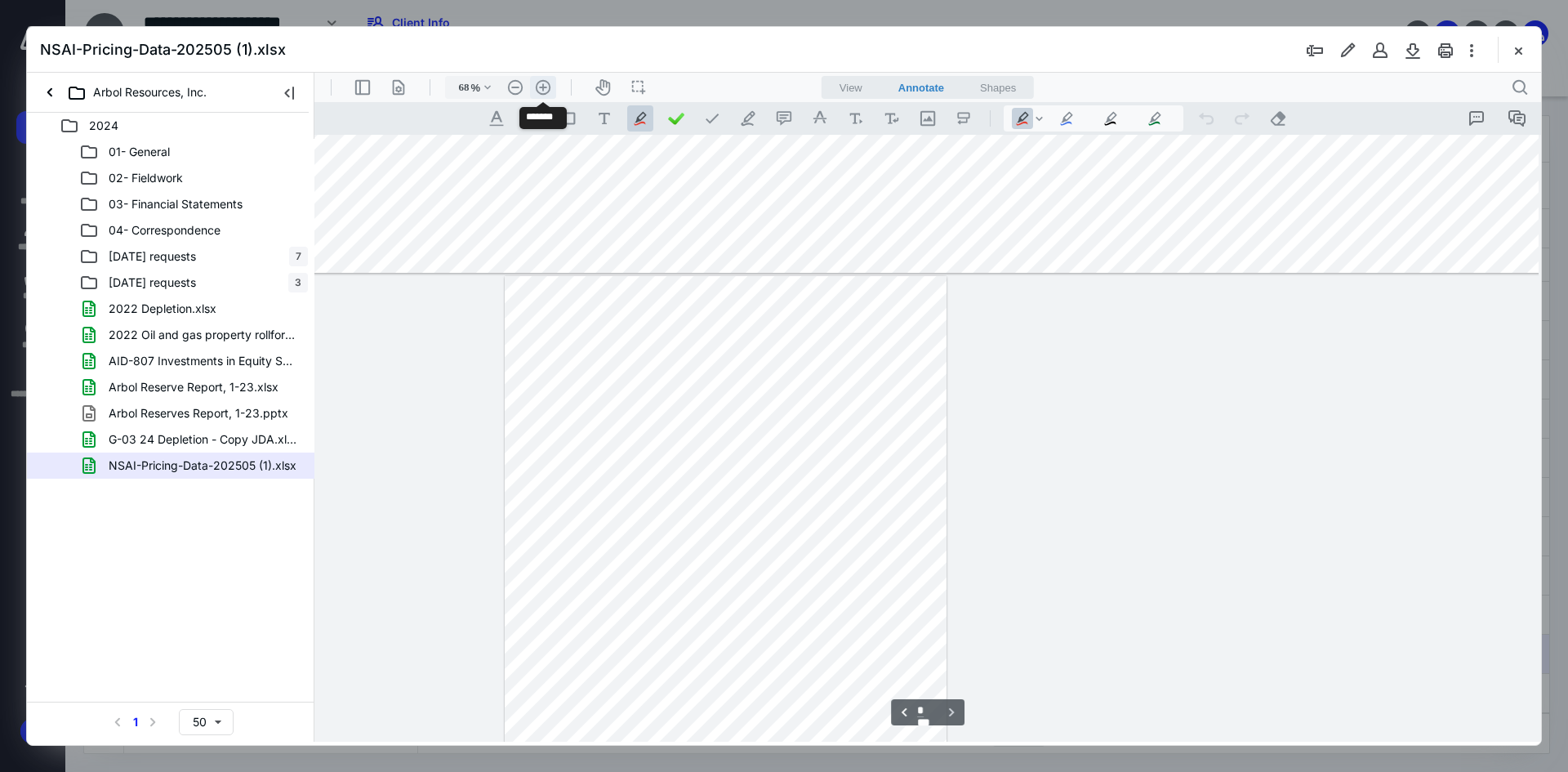 click on ".cls-1{fill:#abb0c4;} icon - header - zoom - in - line" at bounding box center [543, 87] 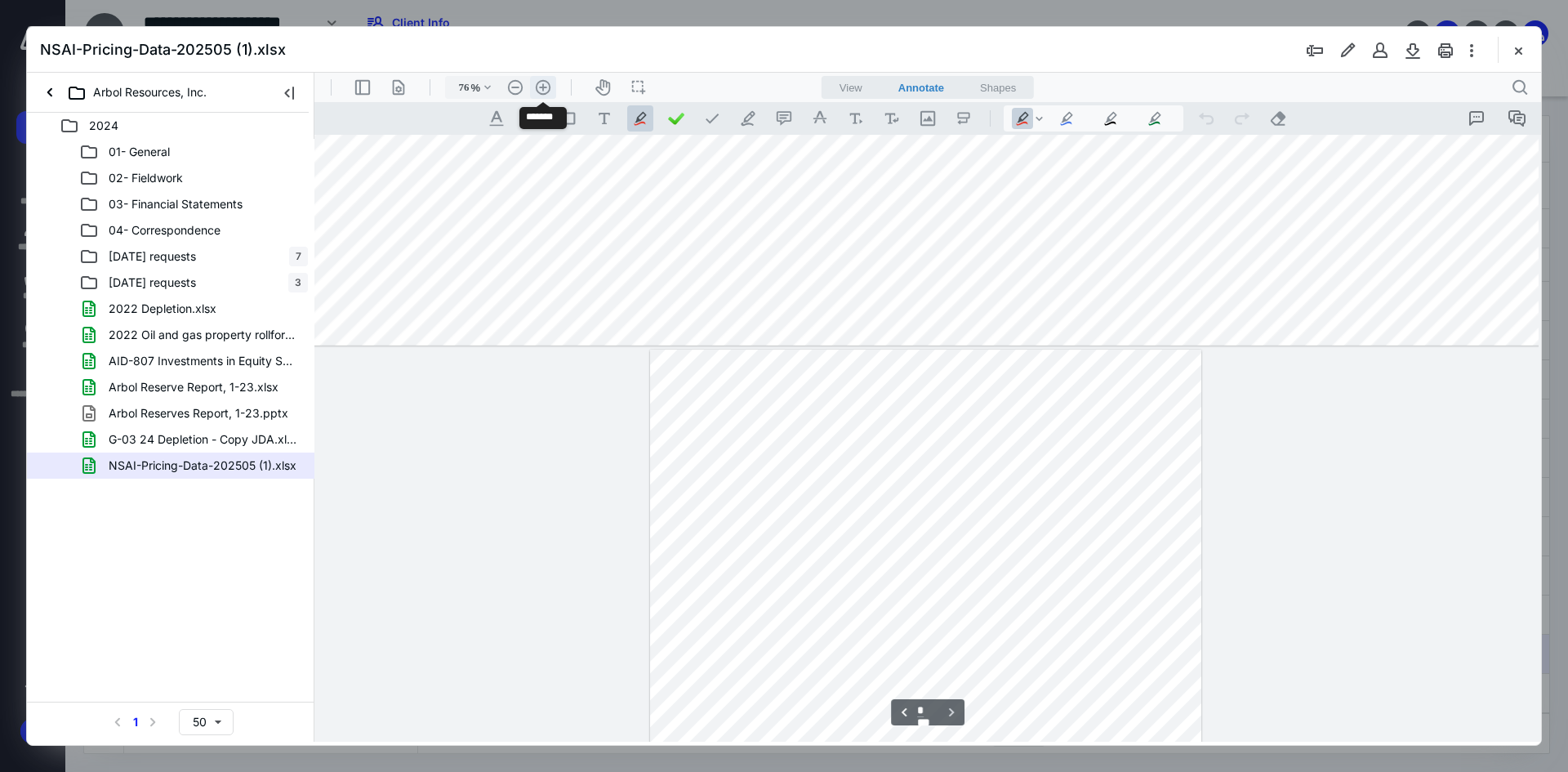 click on ".cls-1{fill:#abb0c4;} icon - header - zoom - in - line" at bounding box center [543, 87] 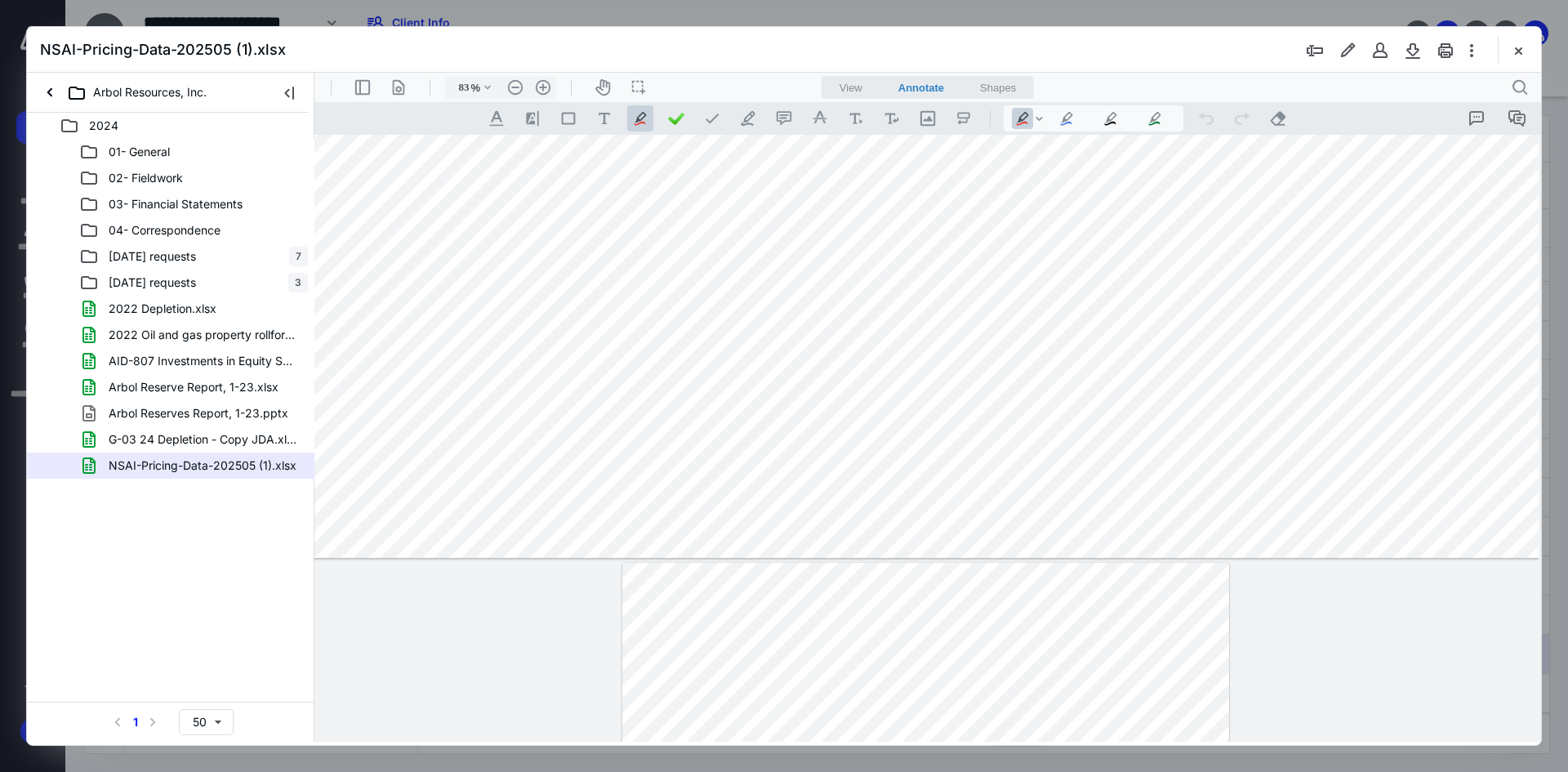 type on "*" 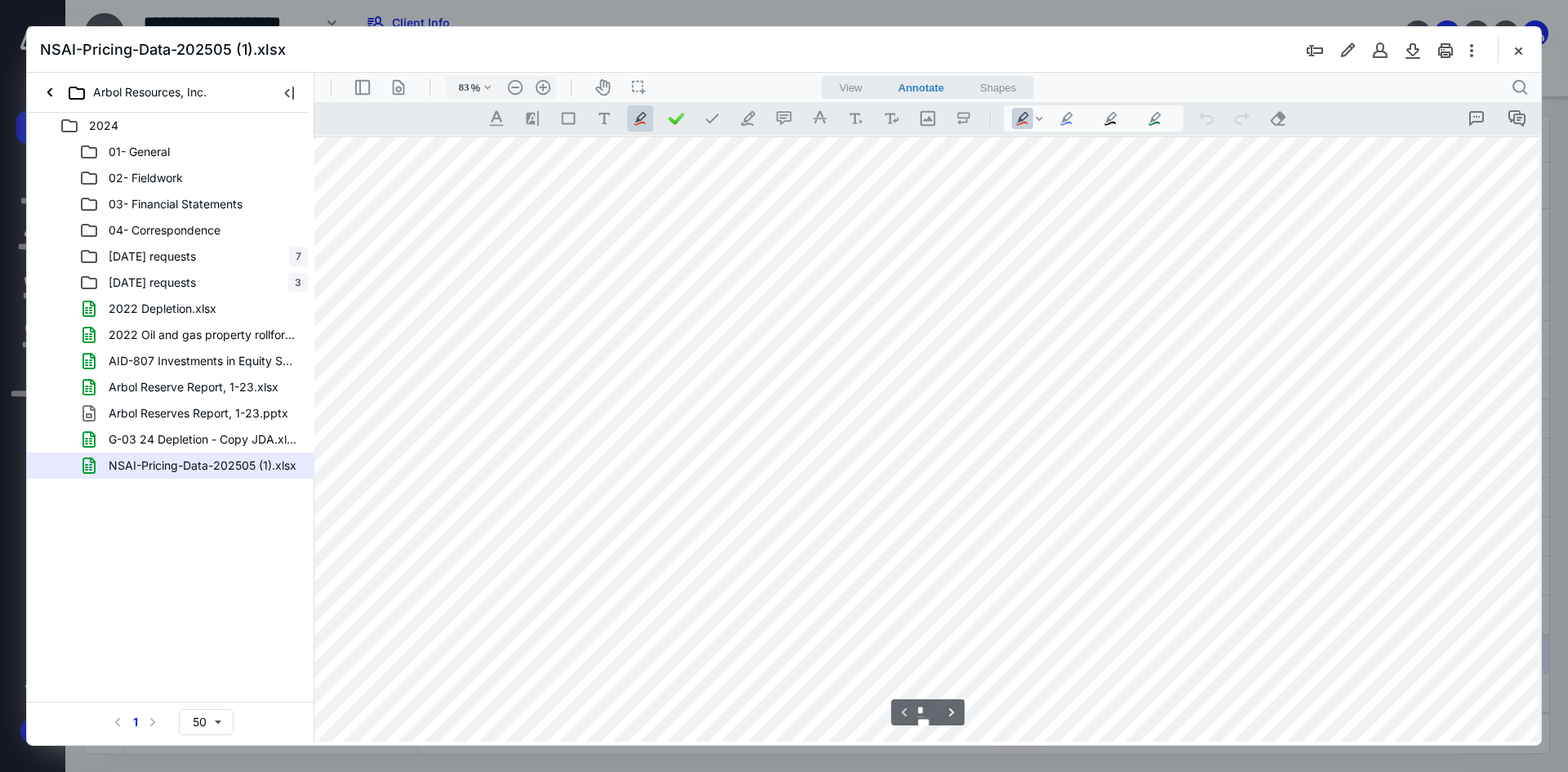 scroll, scrollTop: 0, scrollLeft: 0, axis: both 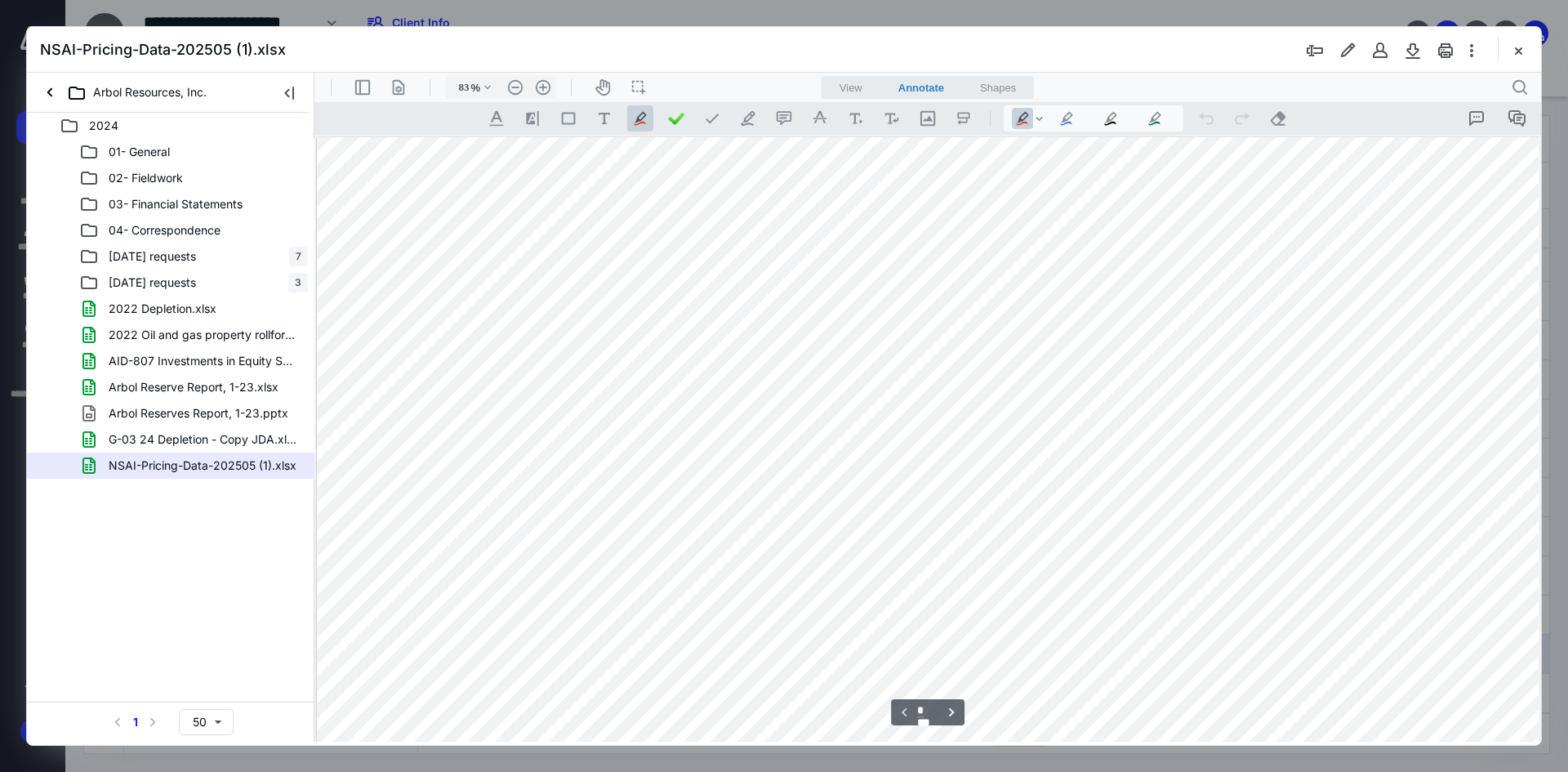 drag, startPoint x: 790, startPoint y: 738, endPoint x: 596, endPoint y: 833, distance: 216.01157 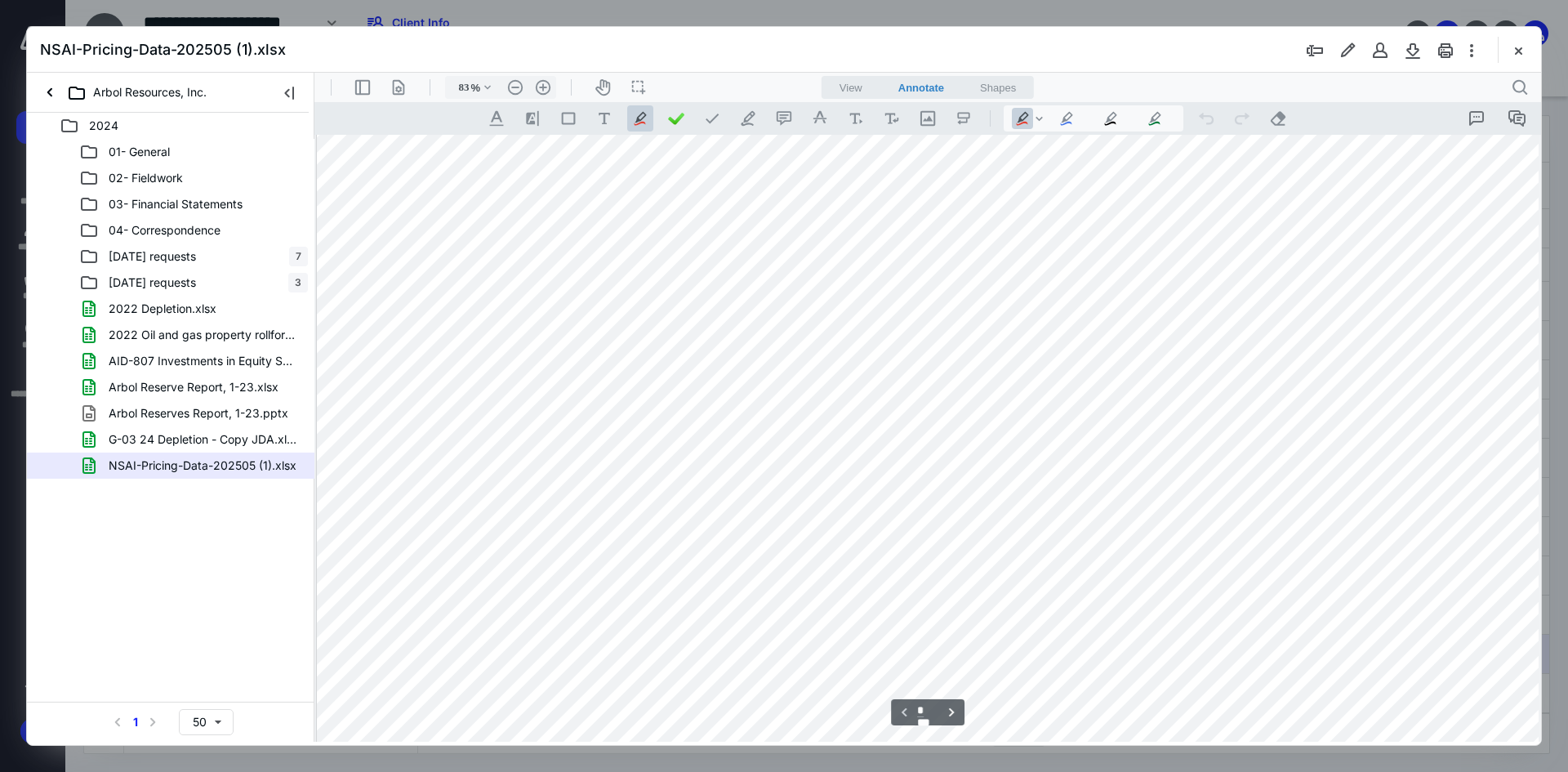 scroll, scrollTop: 163, scrollLeft: 0, axis: vertical 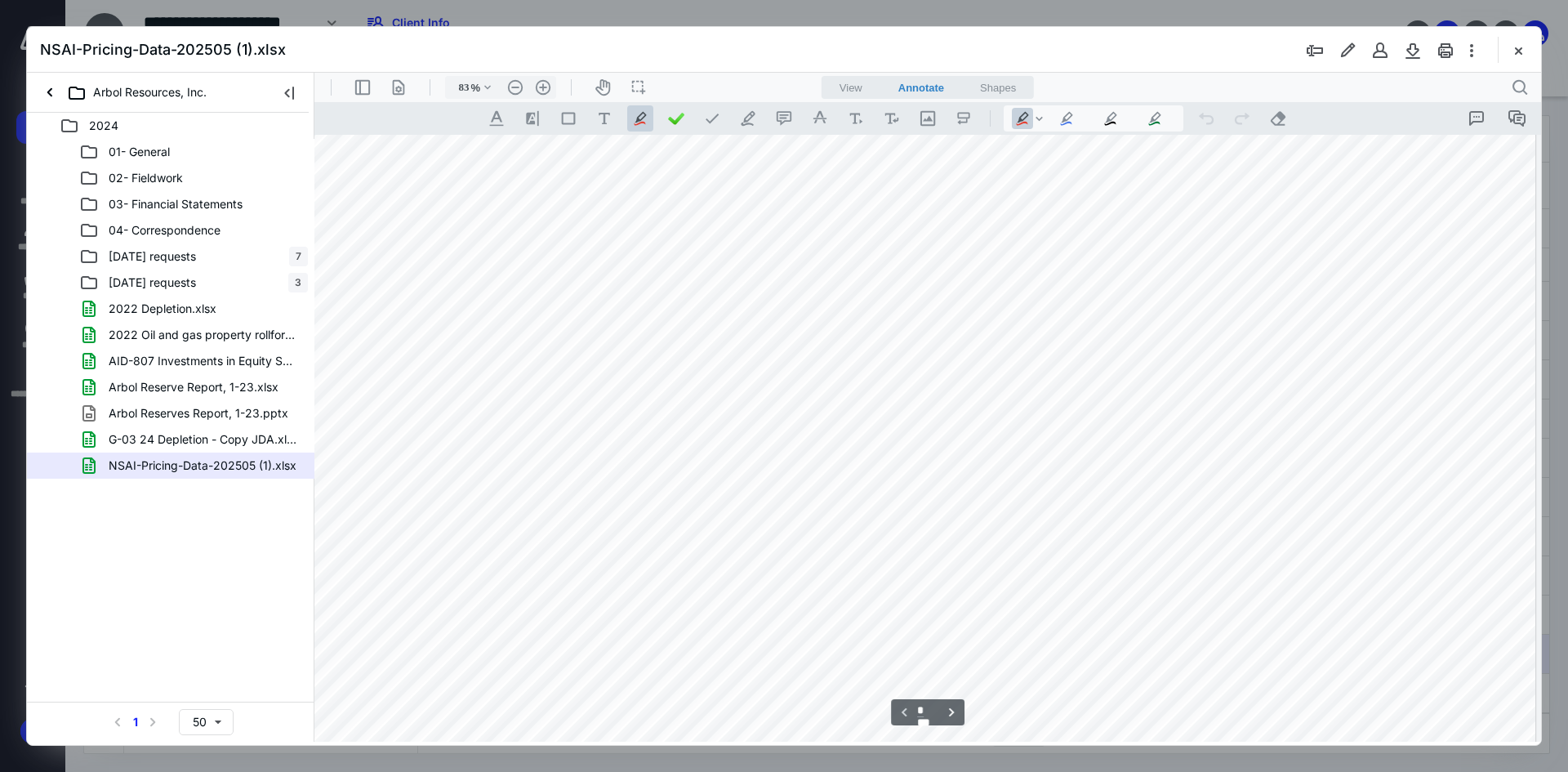 drag, startPoint x: 621, startPoint y: 740, endPoint x: 1858, endPoint y: 725, distance: 1237.091 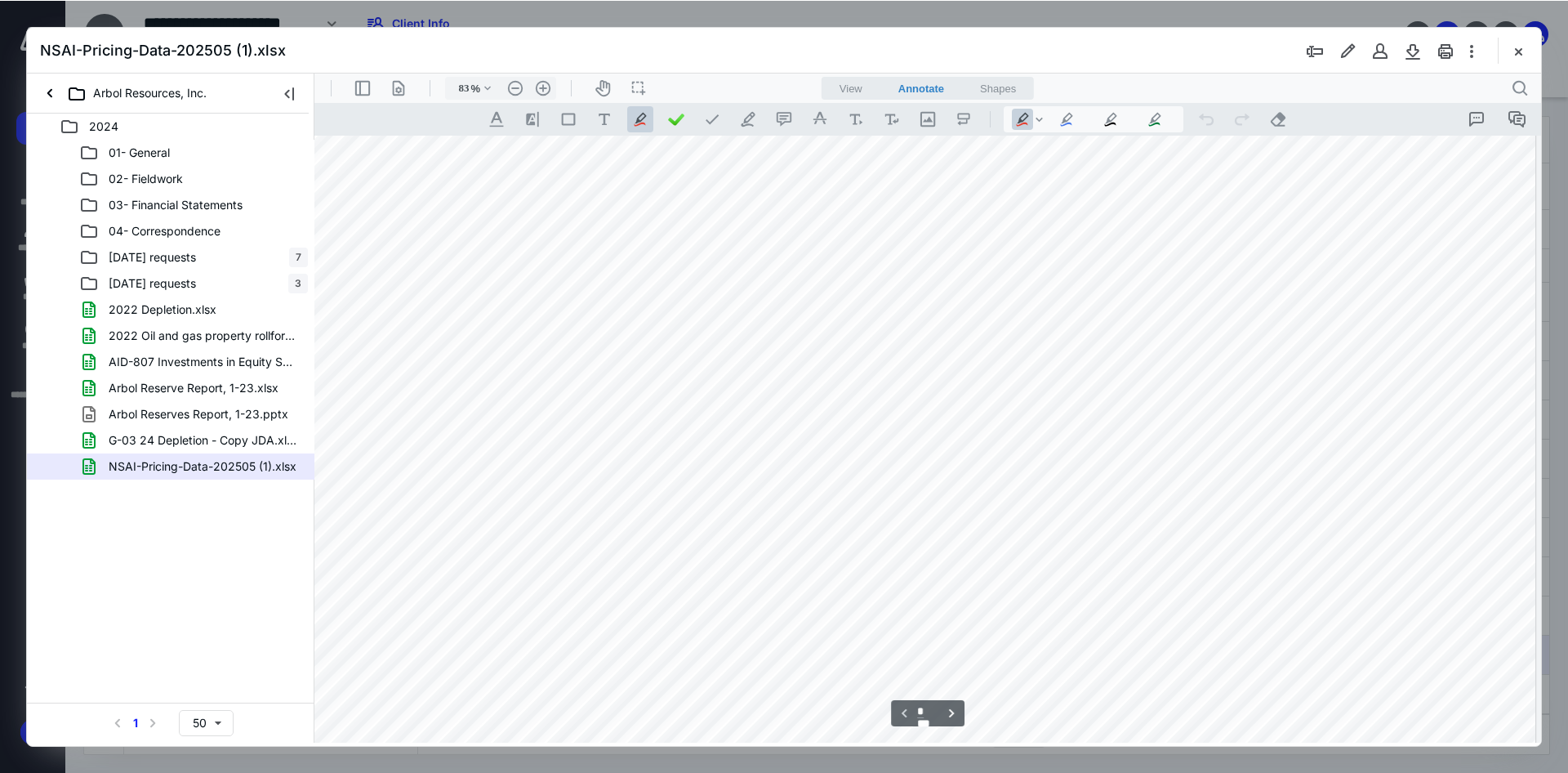 scroll, scrollTop: 0, scrollLeft: 3199, axis: horizontal 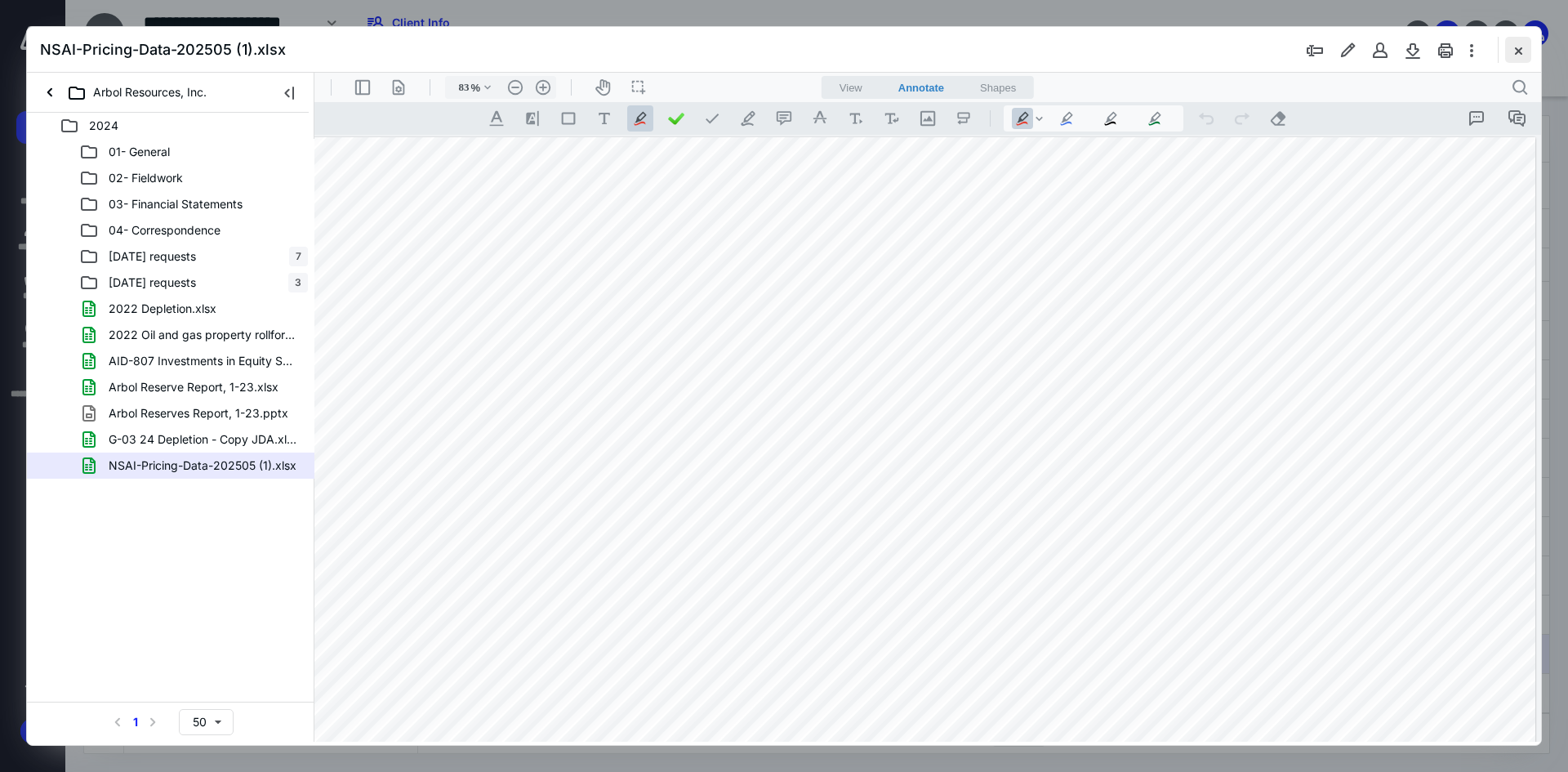 click at bounding box center (1518, 50) 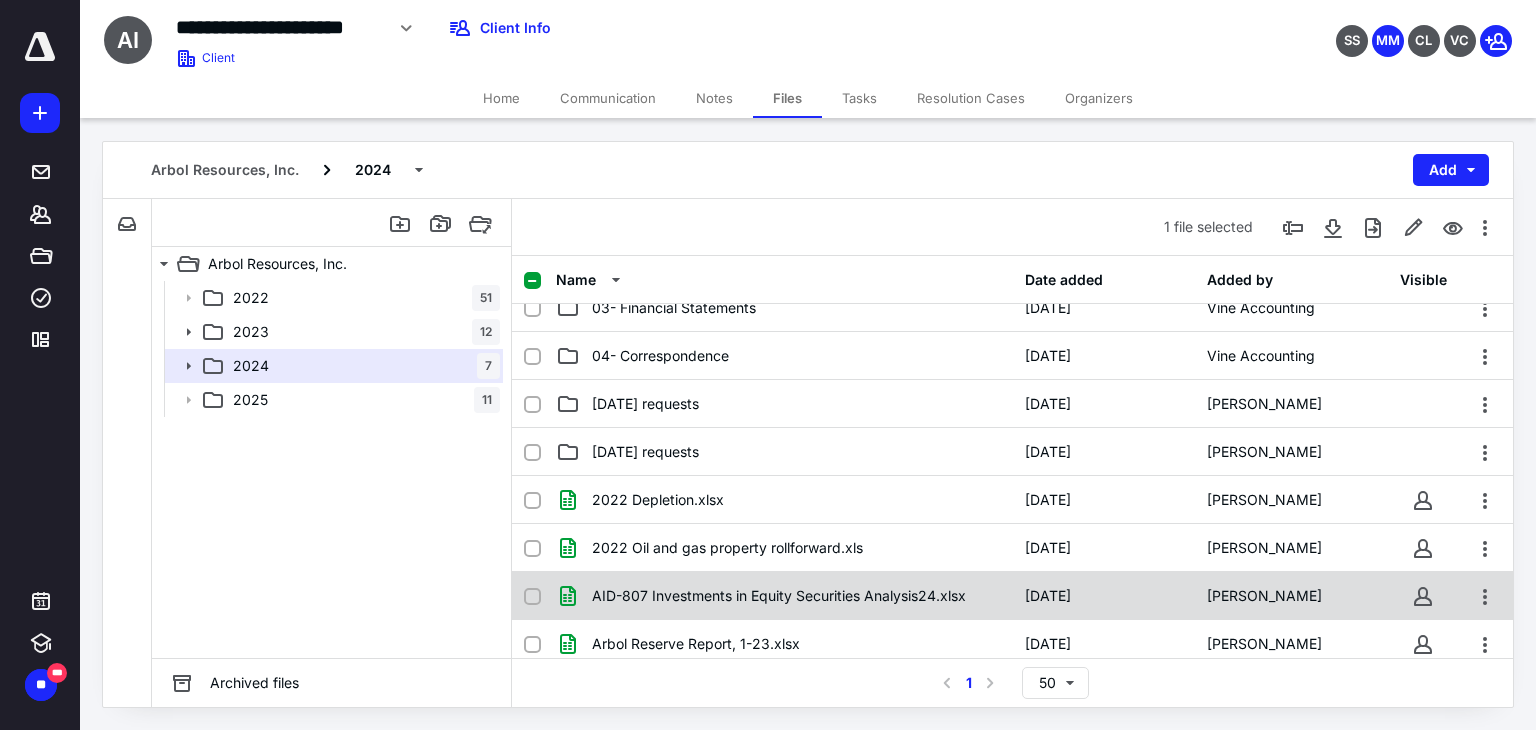 scroll, scrollTop: 267, scrollLeft: 0, axis: vertical 